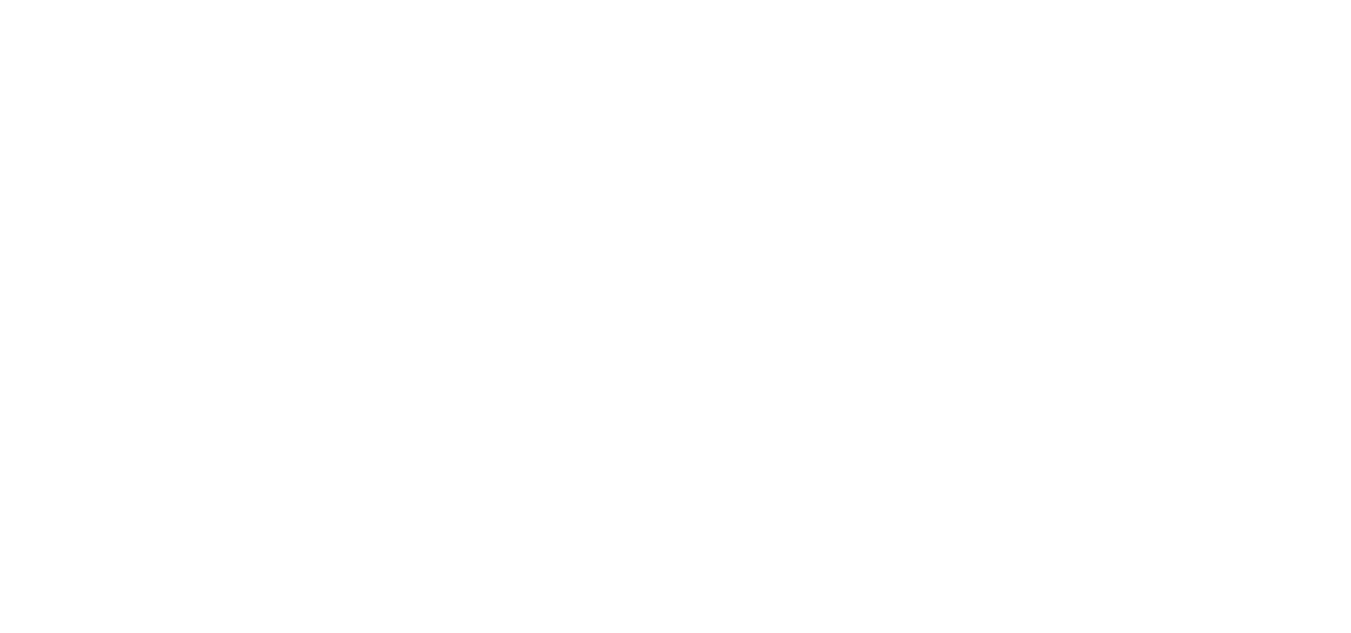 scroll, scrollTop: 0, scrollLeft: 0, axis: both 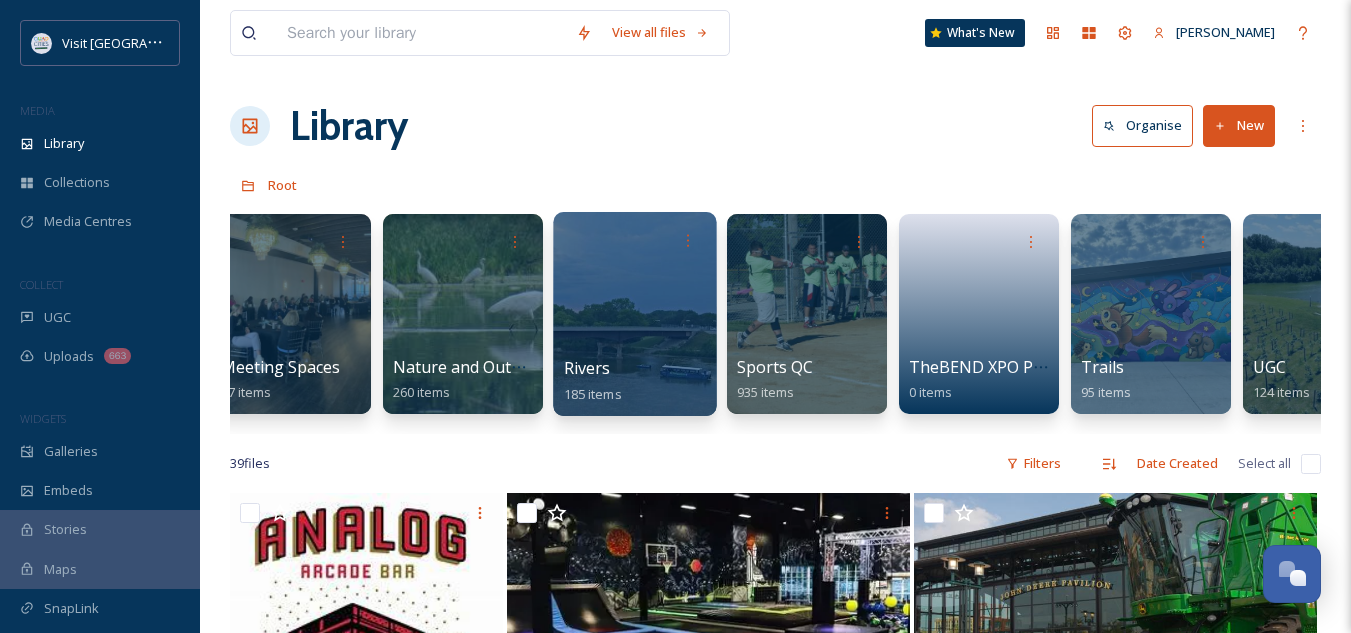 click on "Rivers" at bounding box center [587, 368] 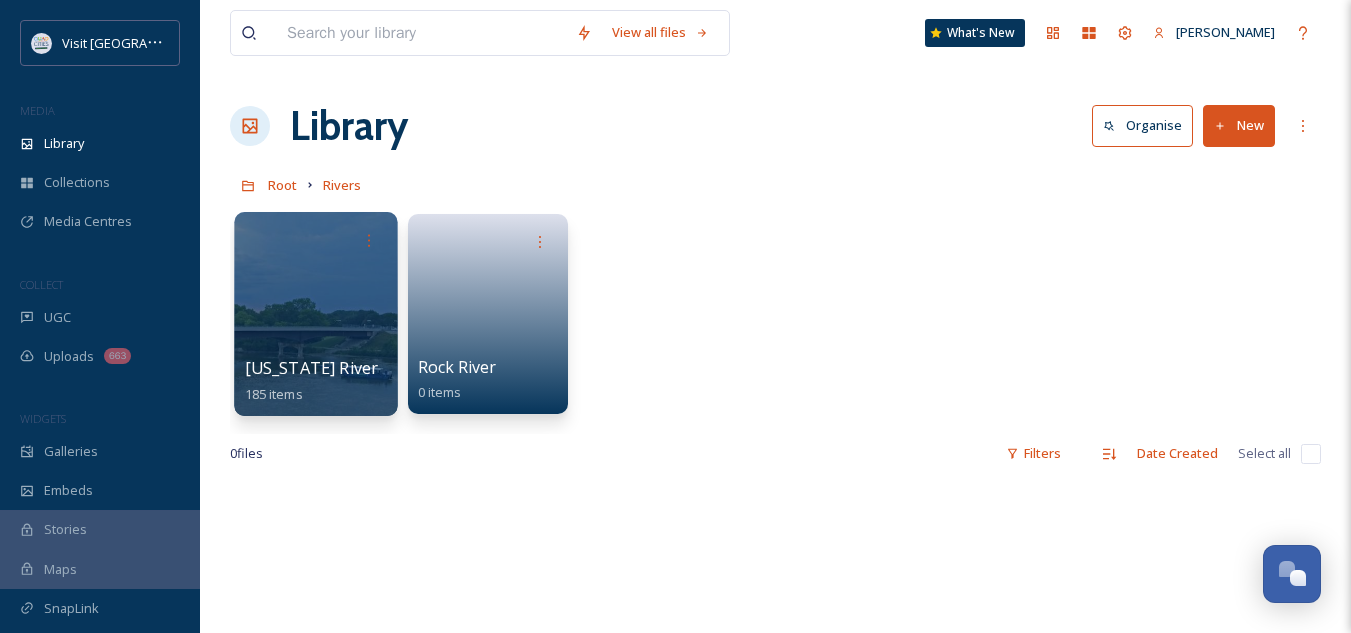 click on "[US_STATE] River" at bounding box center (312, 368) 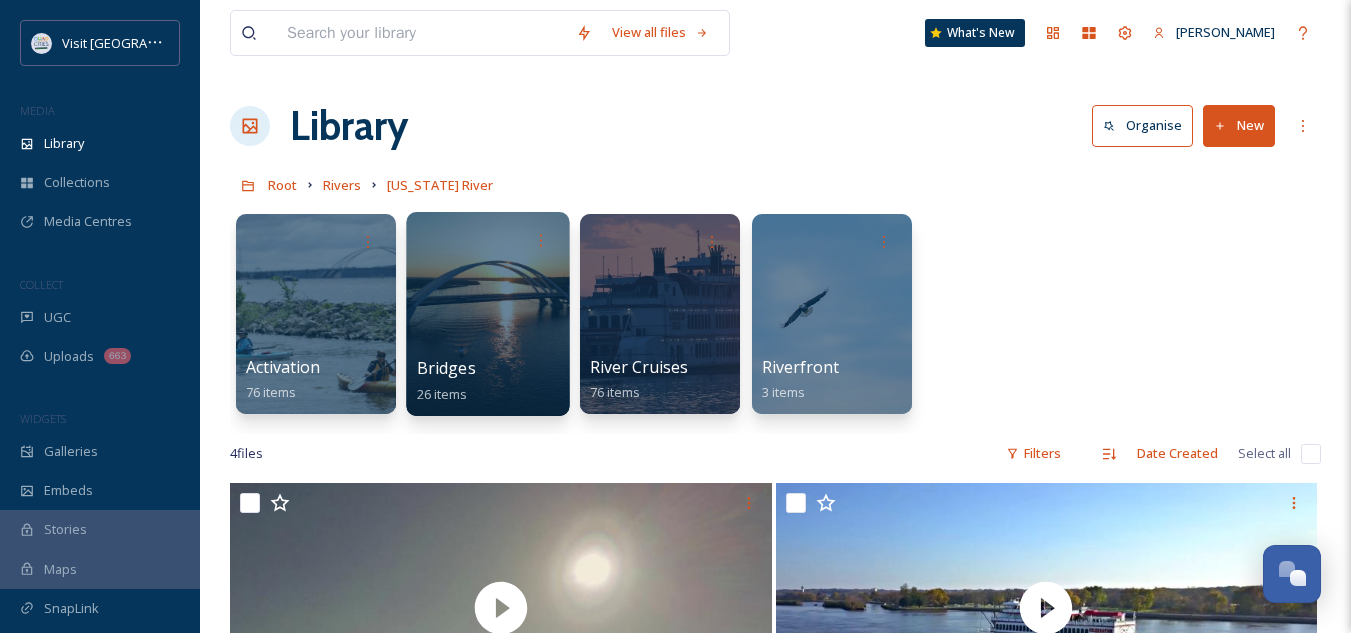 click on "Bridges" at bounding box center [446, 368] 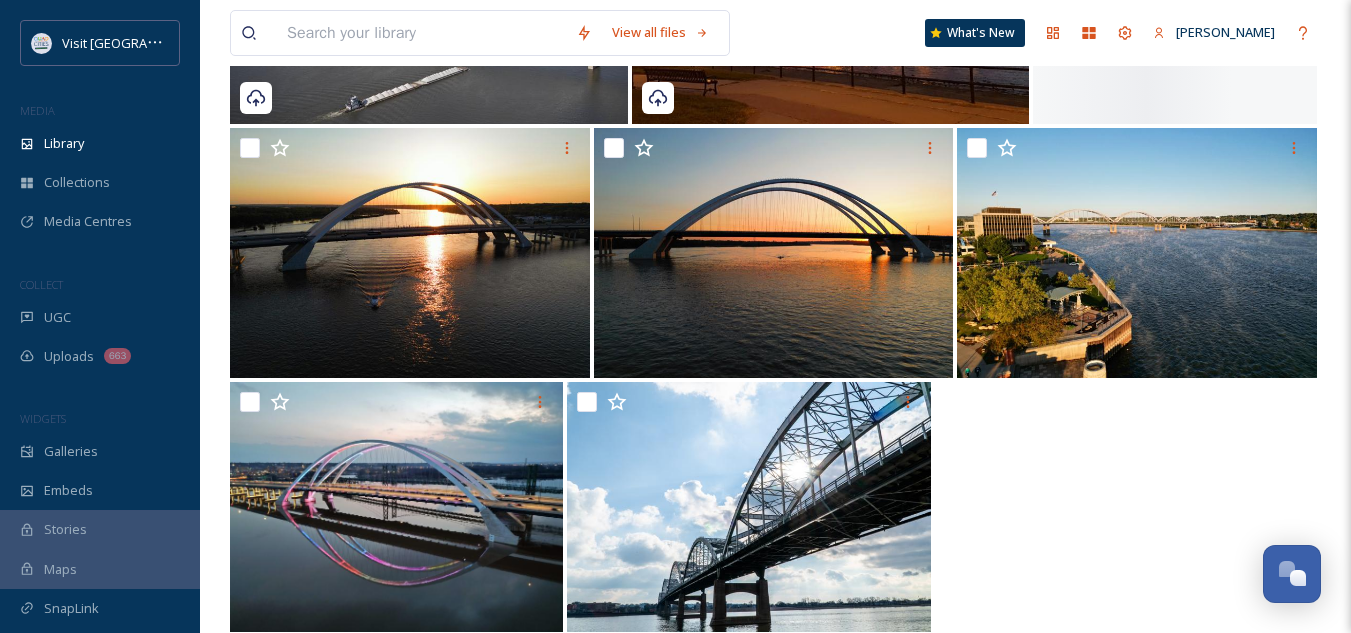 scroll, scrollTop: 859, scrollLeft: 0, axis: vertical 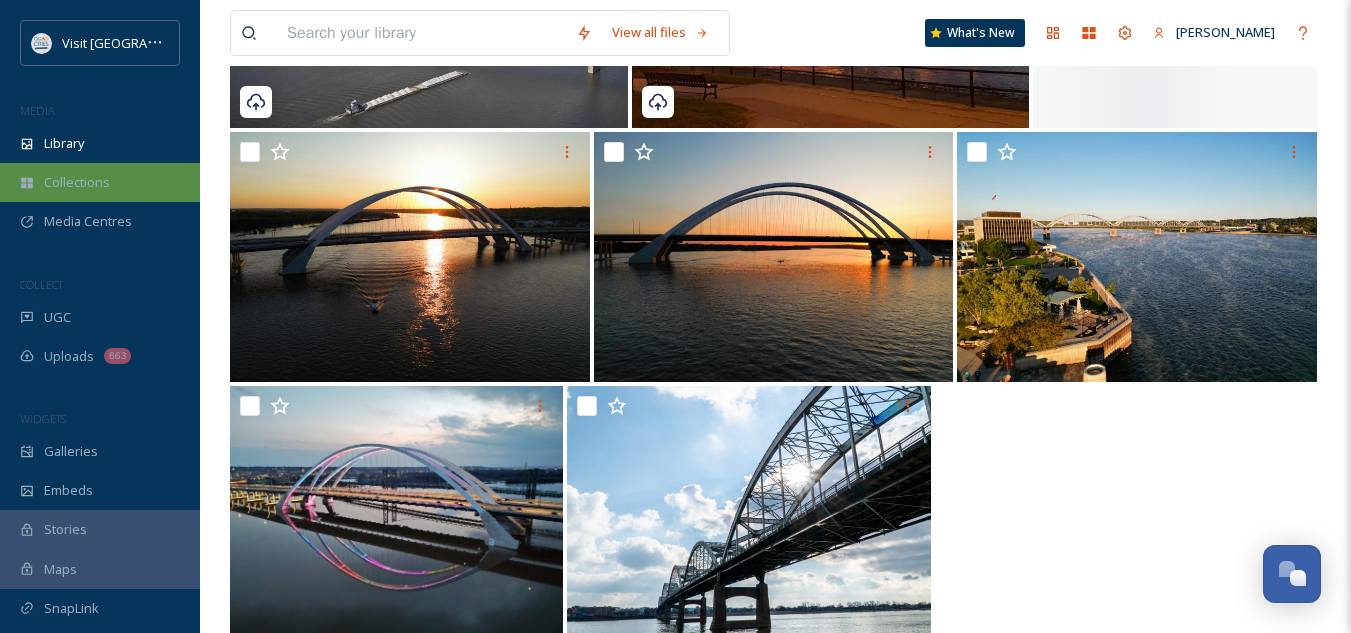 click on "Collections" at bounding box center (100, 182) 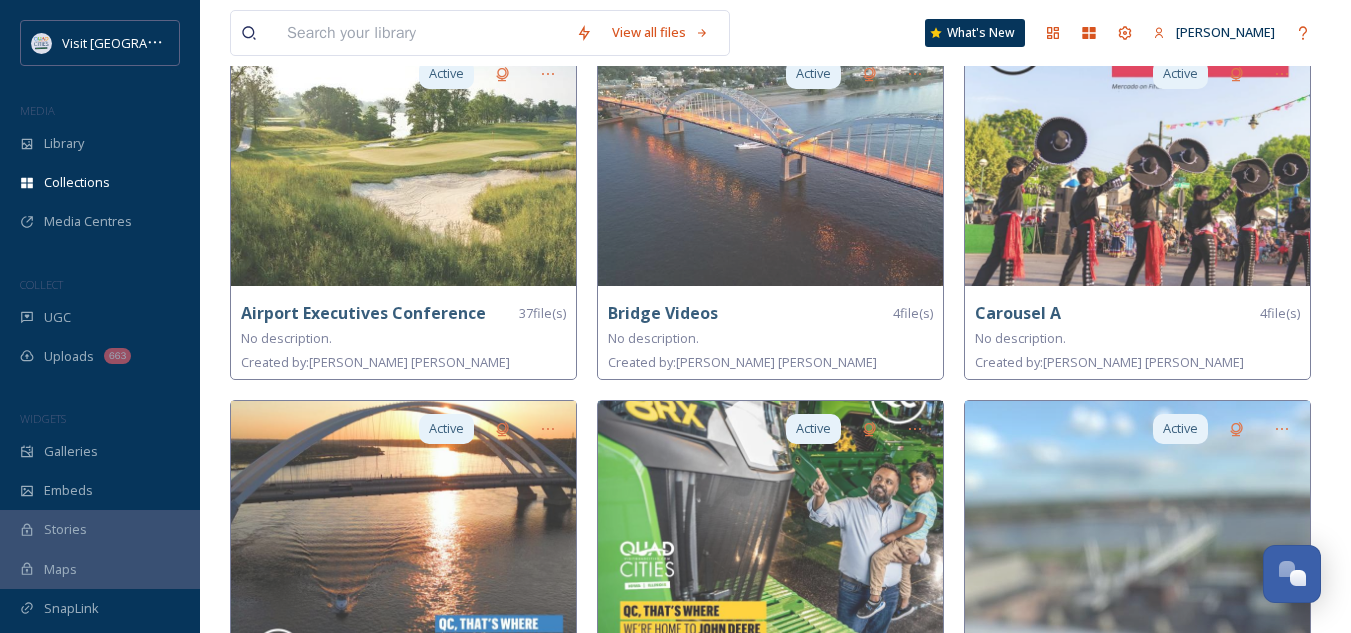 scroll, scrollTop: 0, scrollLeft: 0, axis: both 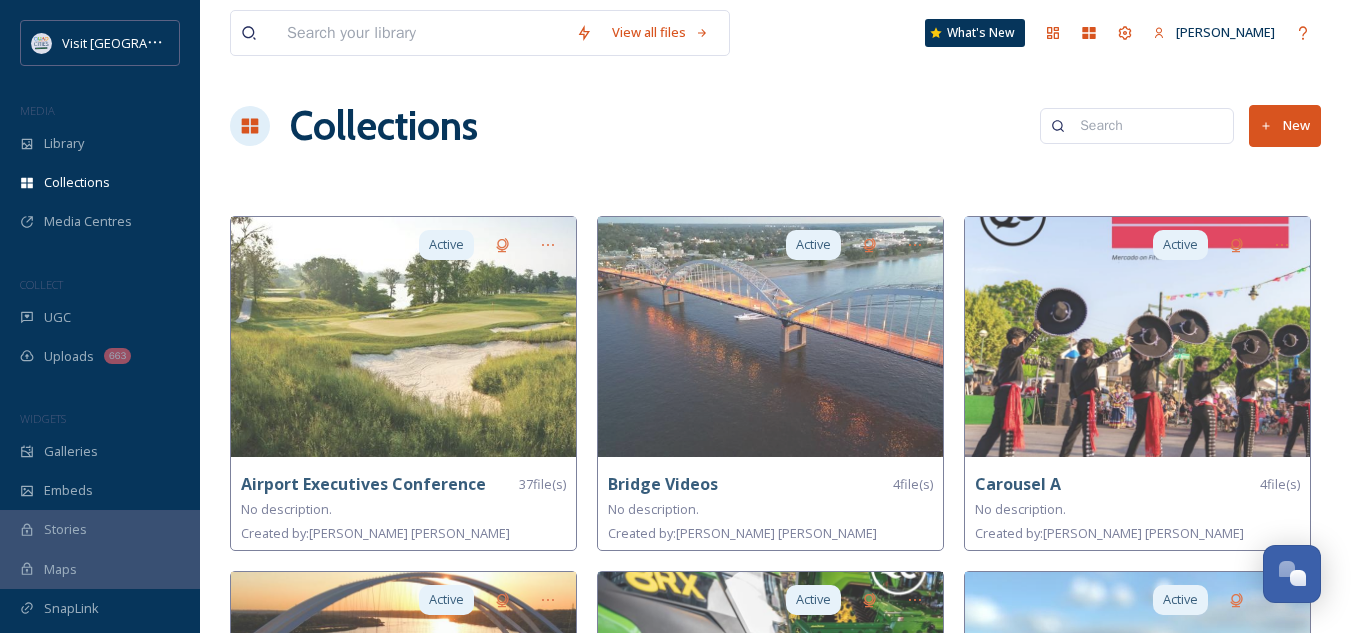 click on "New" at bounding box center (1285, 125) 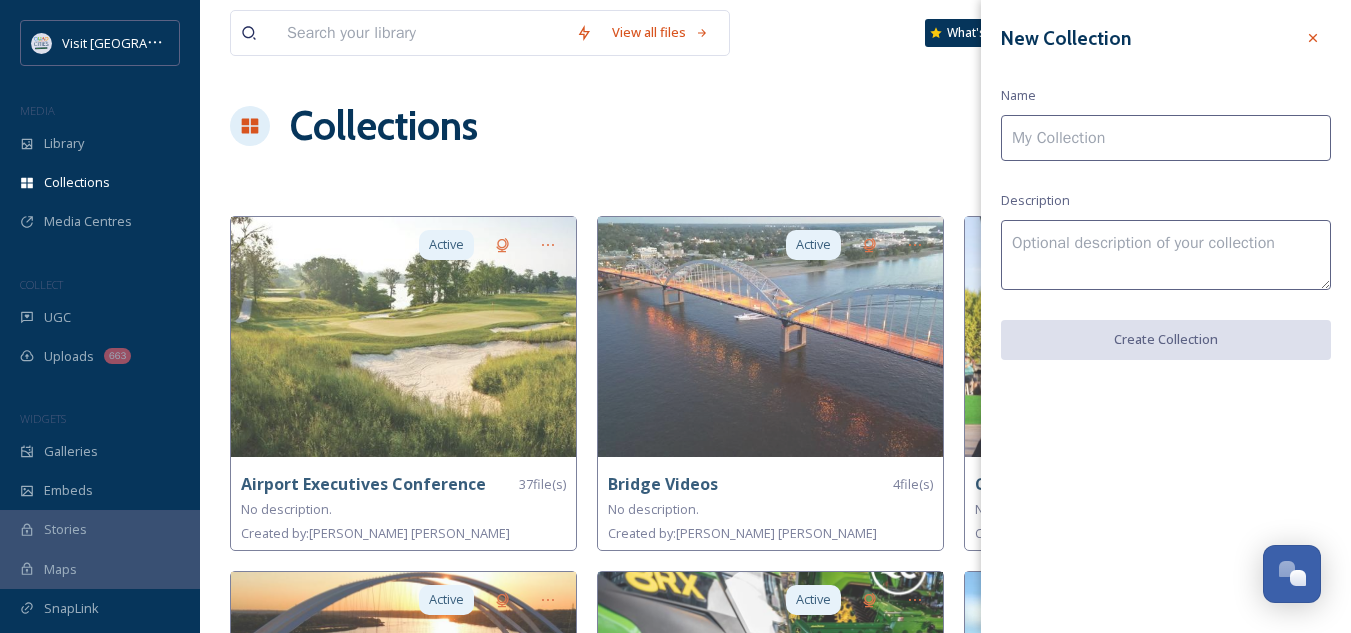 click at bounding box center [1166, 138] 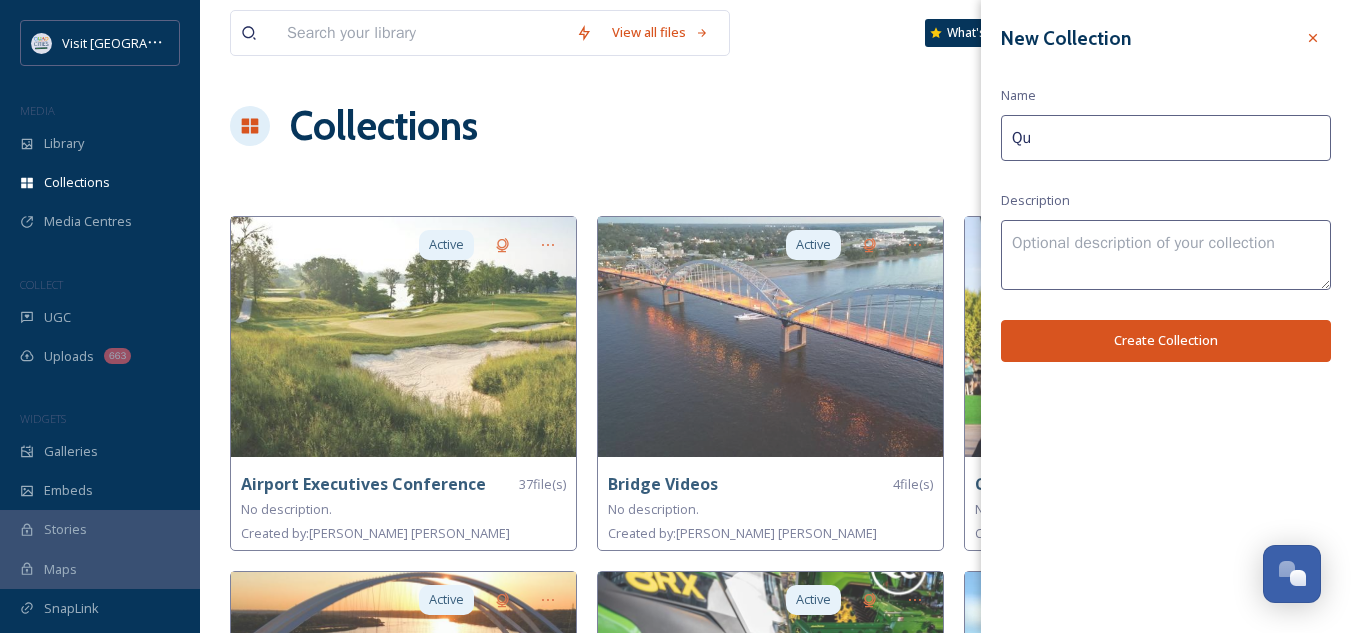 type on "Q" 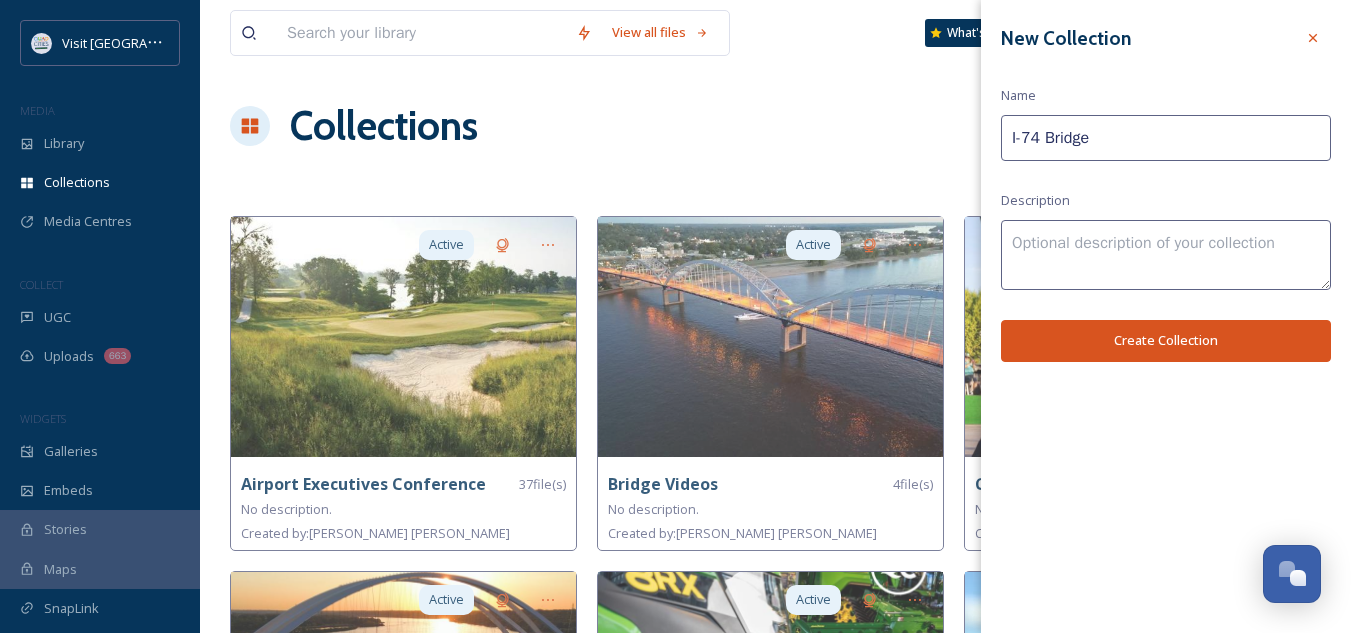 type on "I-74 Bridge" 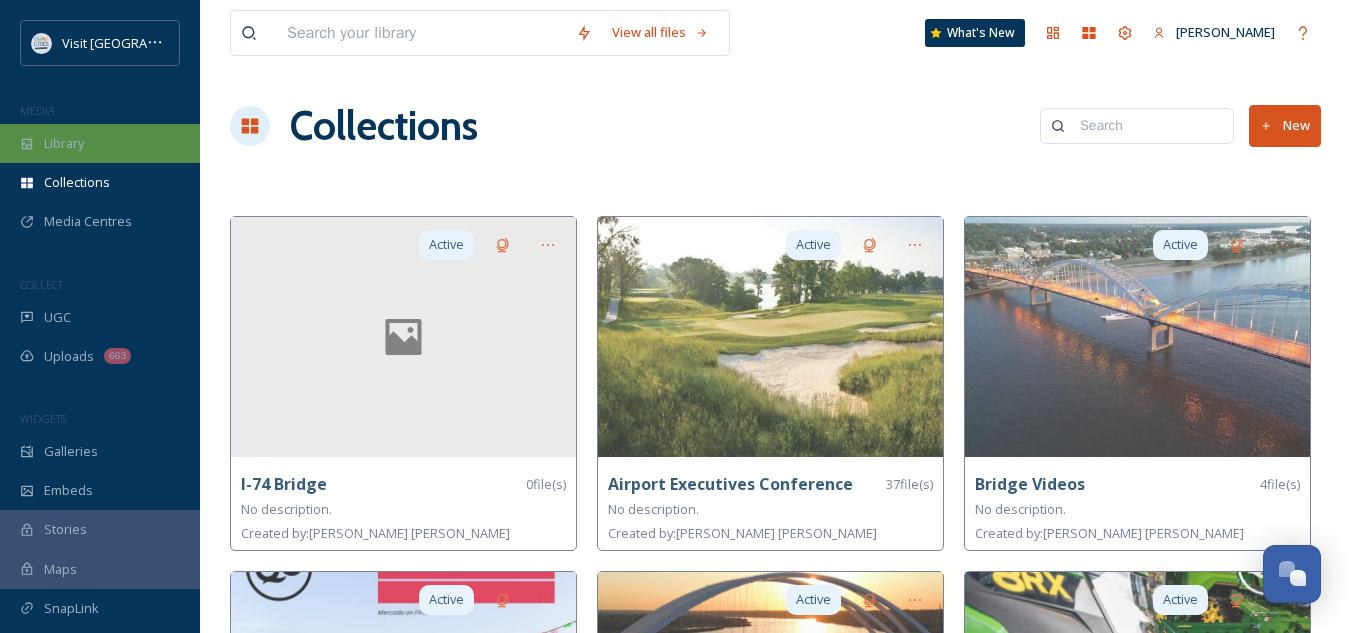 click on "Library" at bounding box center [64, 143] 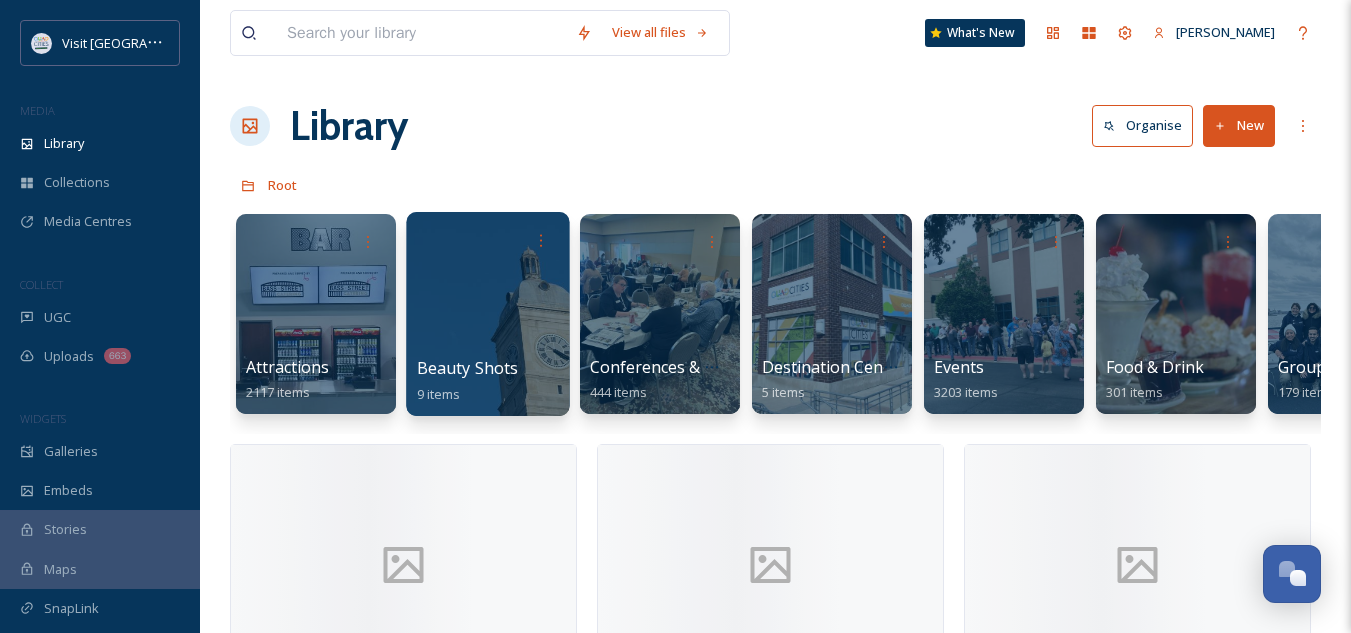 scroll, scrollTop: 0, scrollLeft: 1833, axis: horizontal 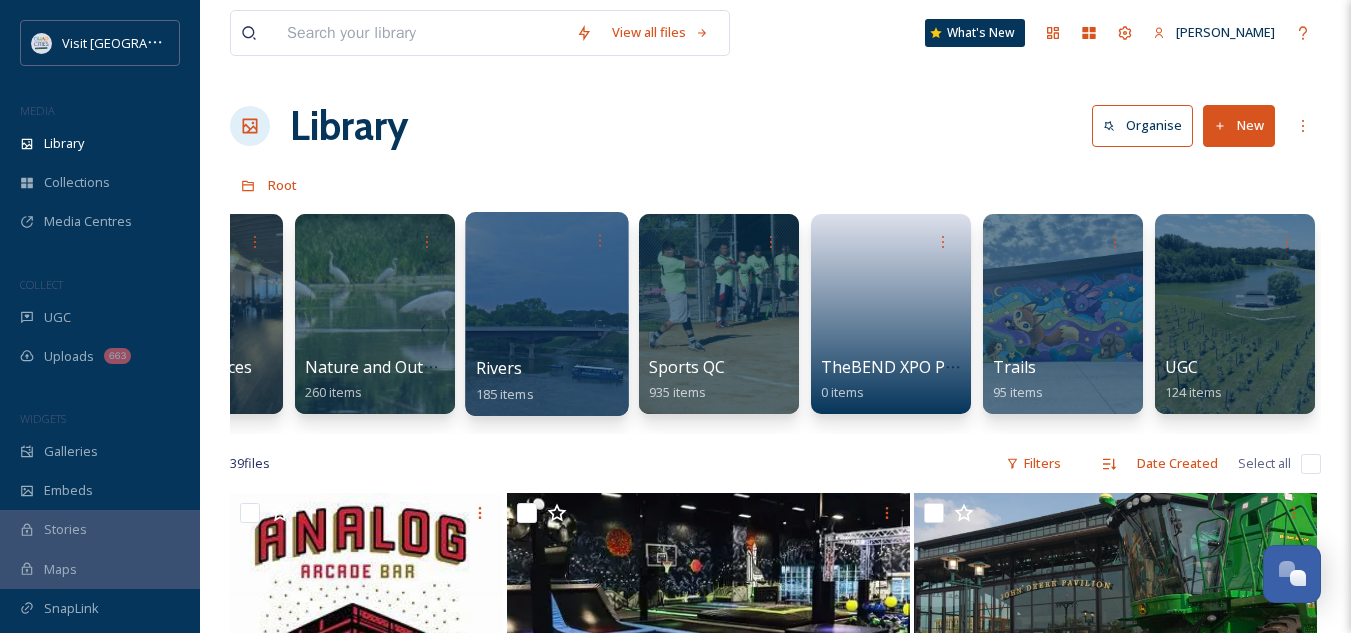 click at bounding box center (546, 314) 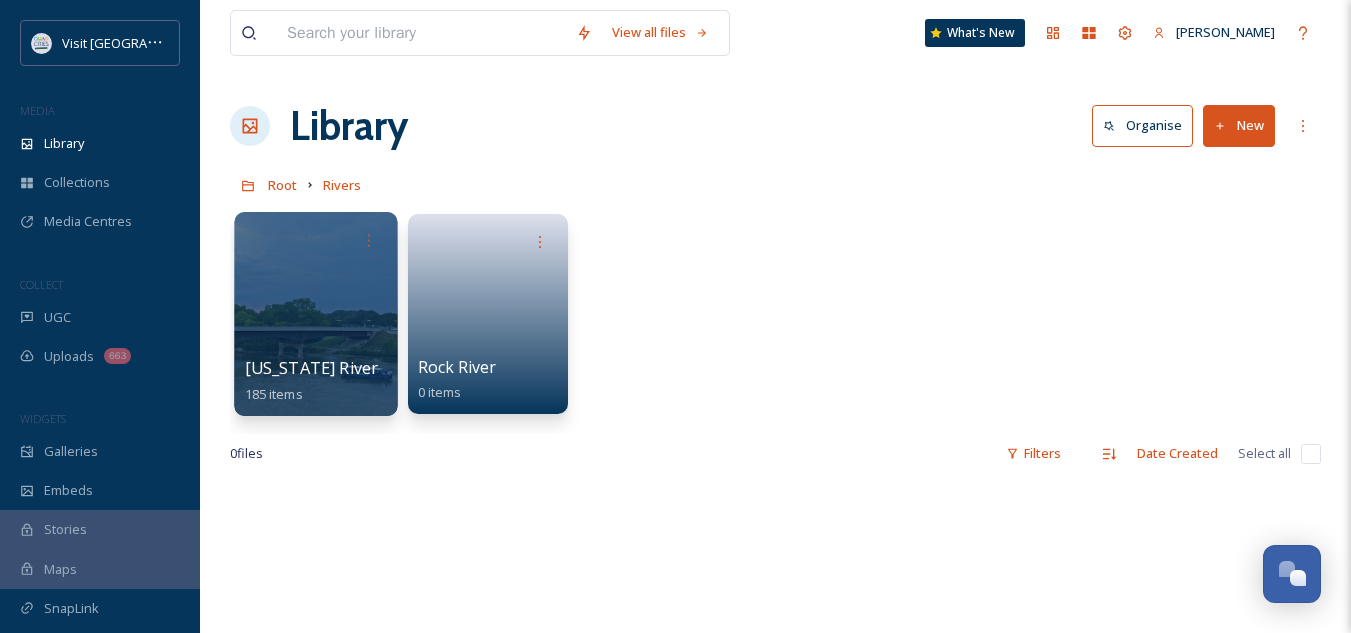 click on "[US_STATE] River" at bounding box center (312, 368) 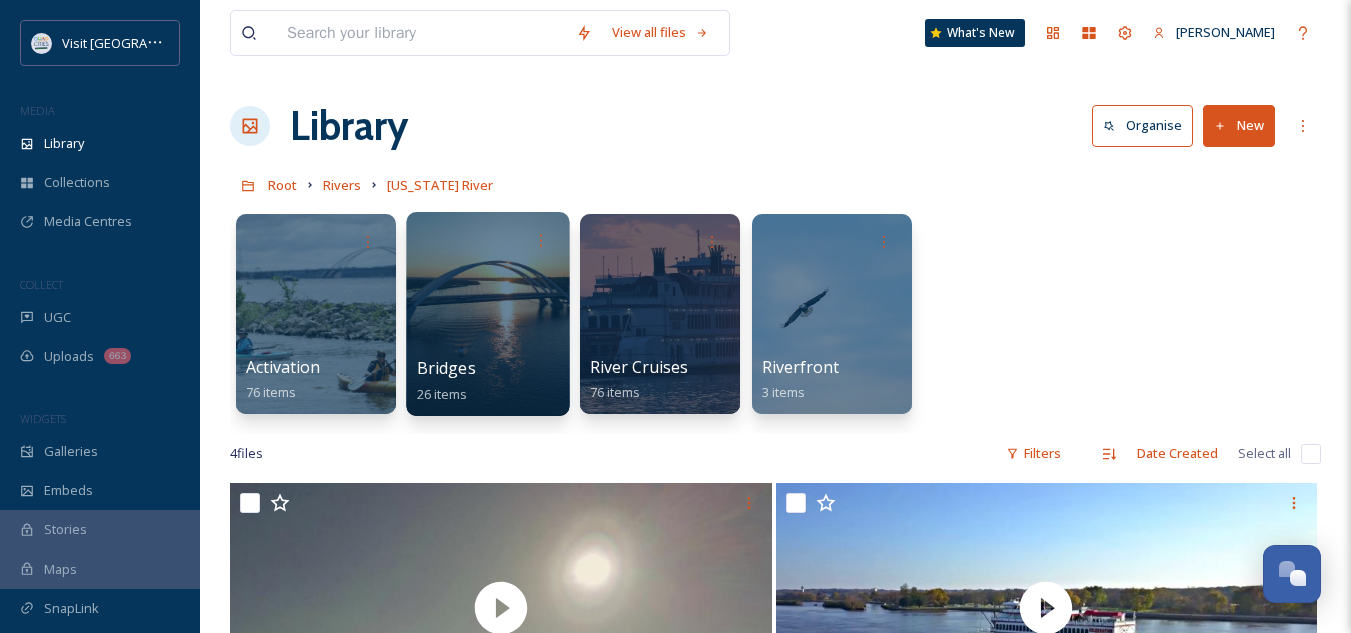 click on "Bridges" at bounding box center [446, 368] 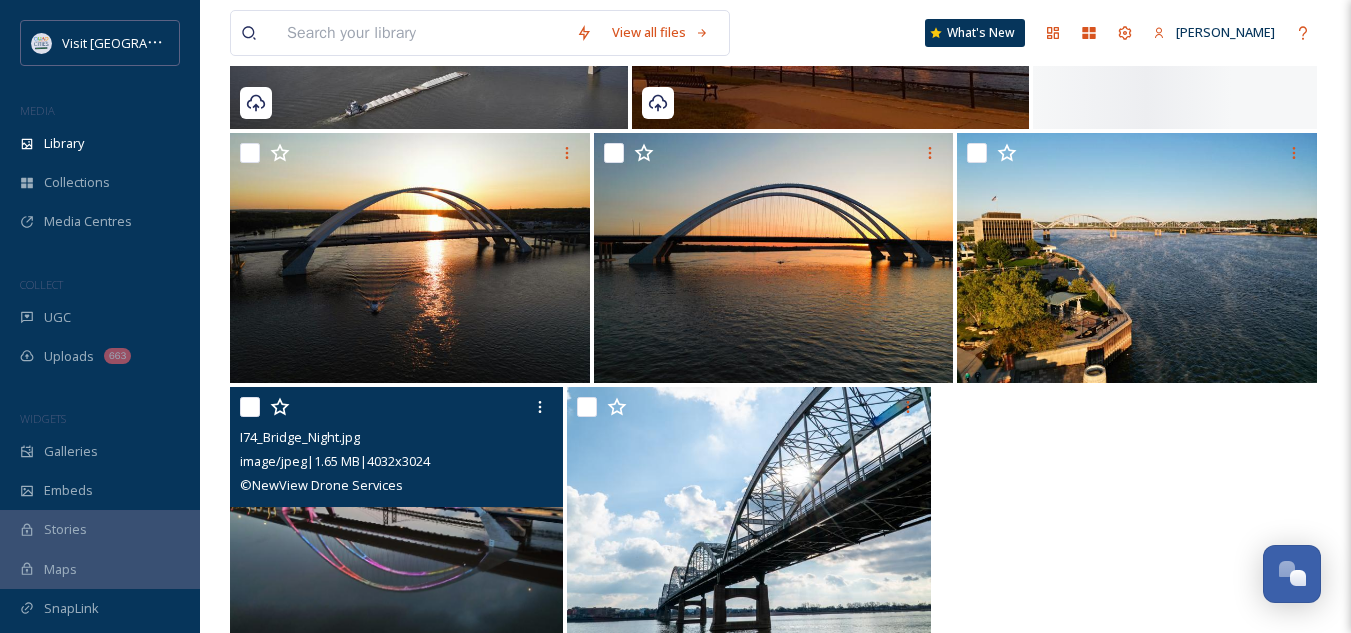 scroll, scrollTop: 858, scrollLeft: 0, axis: vertical 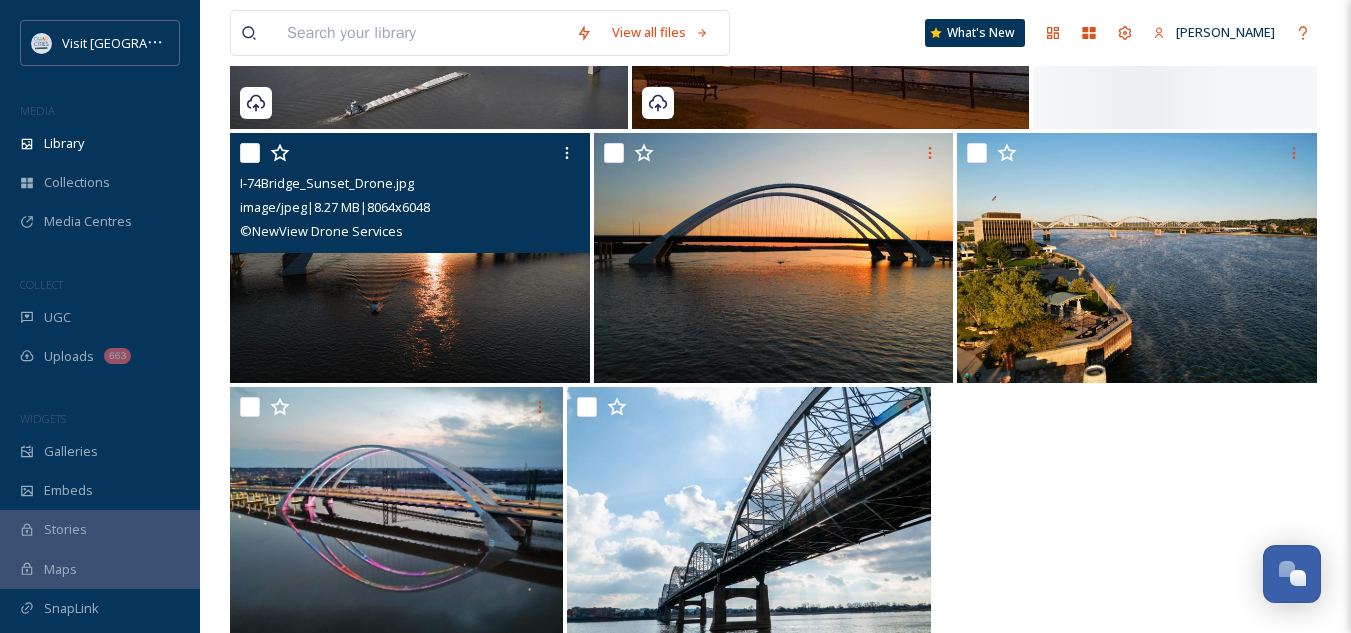 click at bounding box center [250, 153] 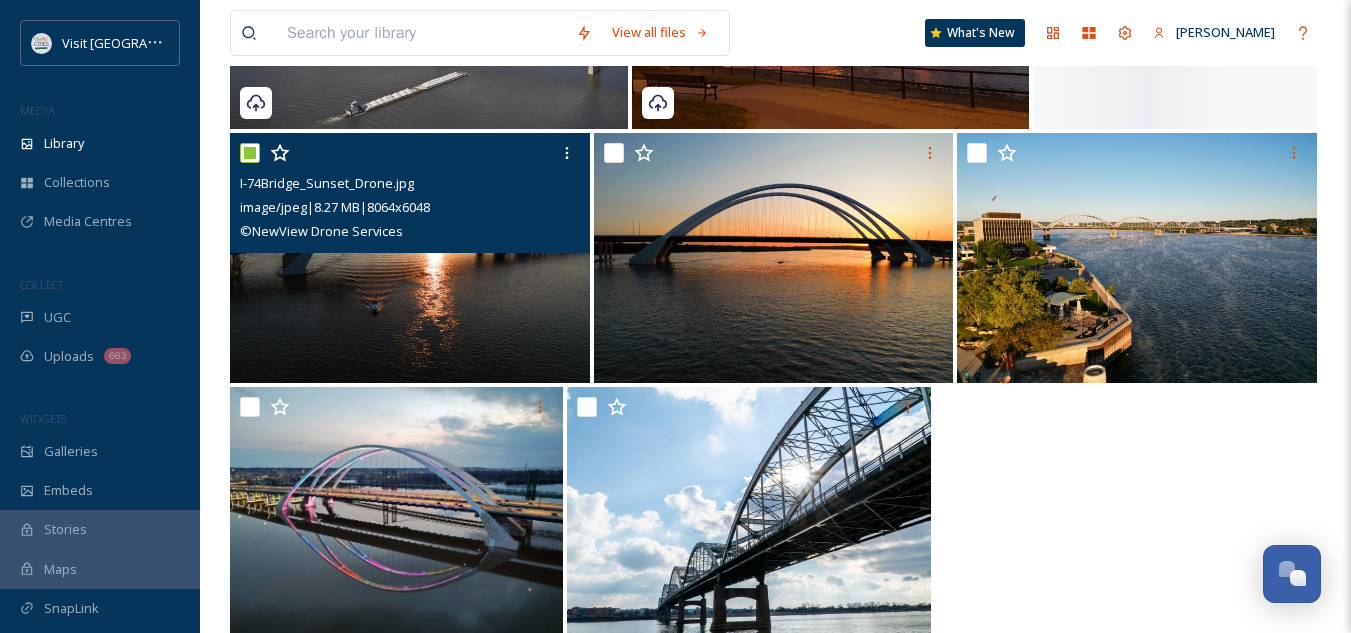 checkbox on "true" 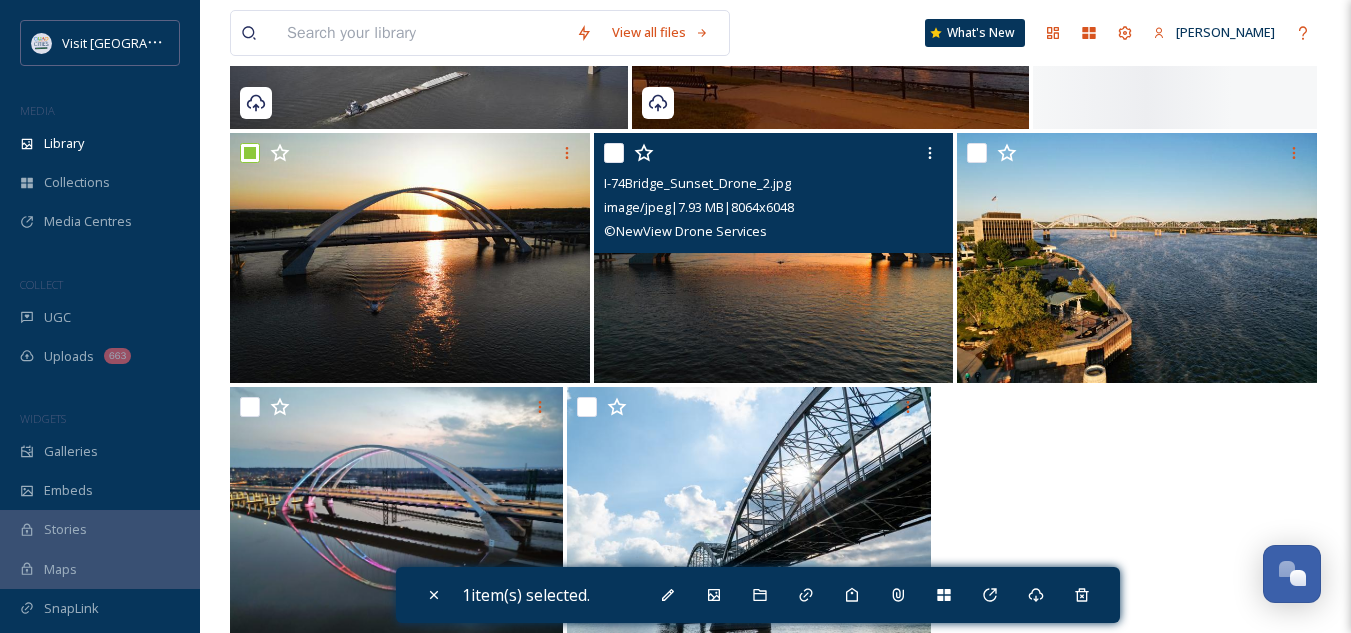 click at bounding box center (614, 153) 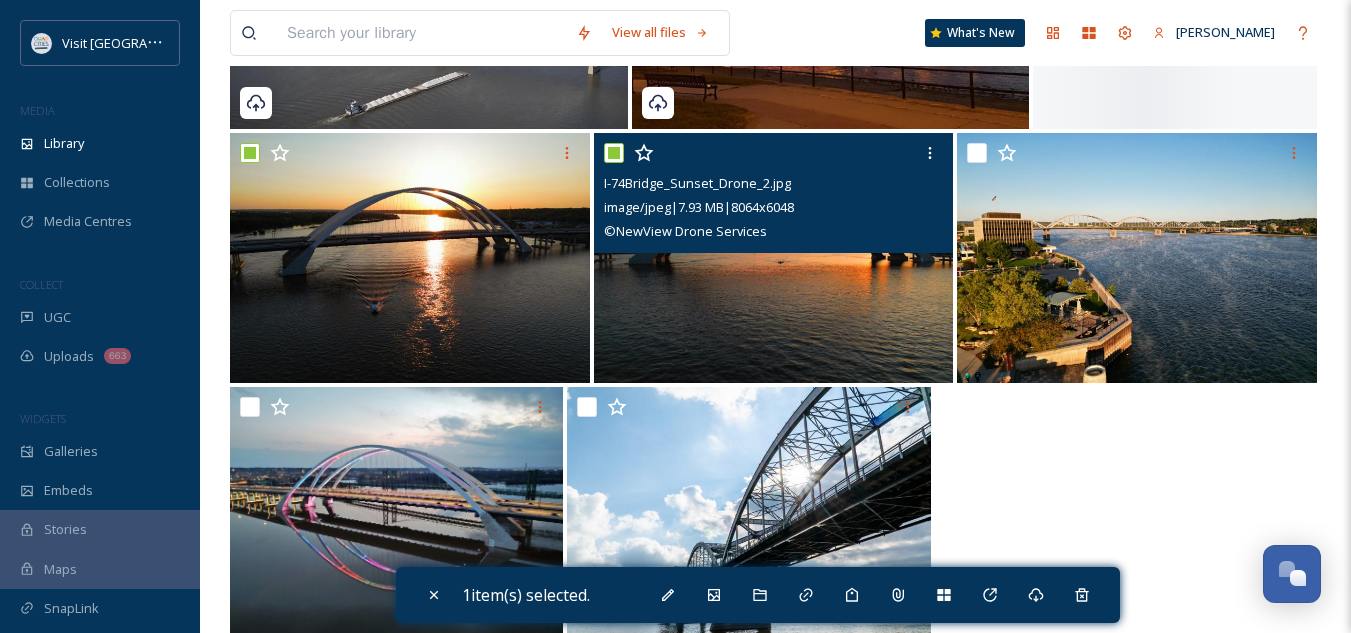 checkbox on "true" 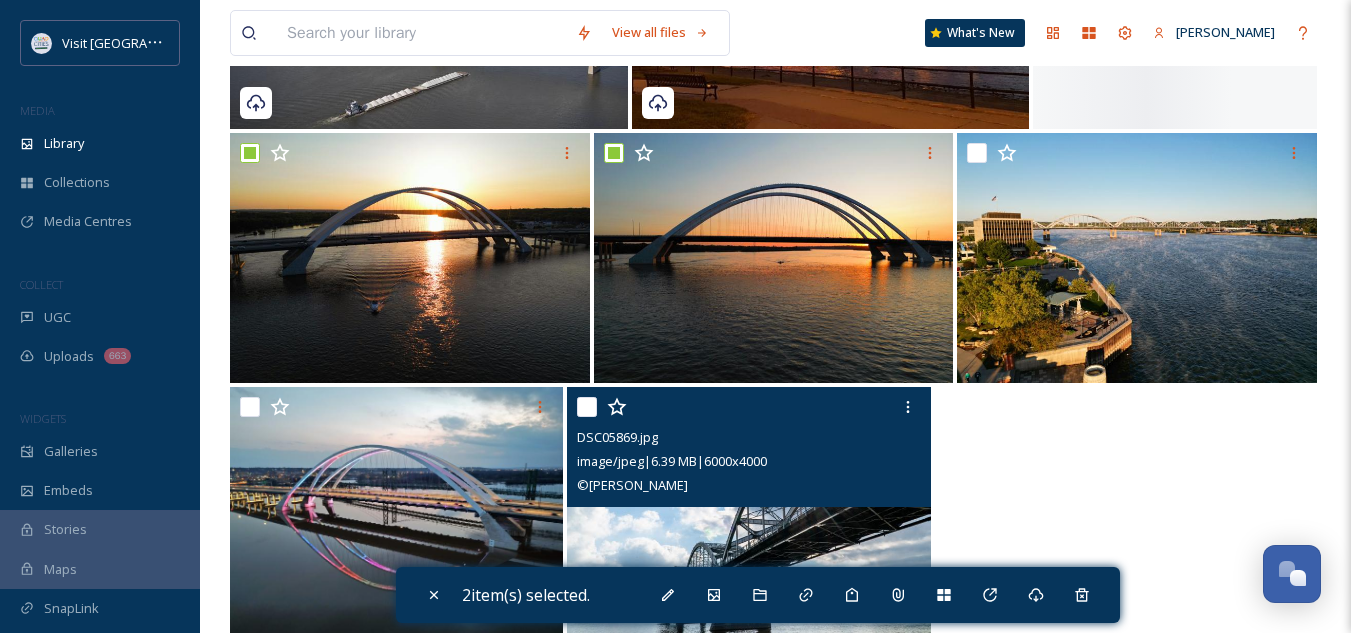 click at bounding box center (587, 407) 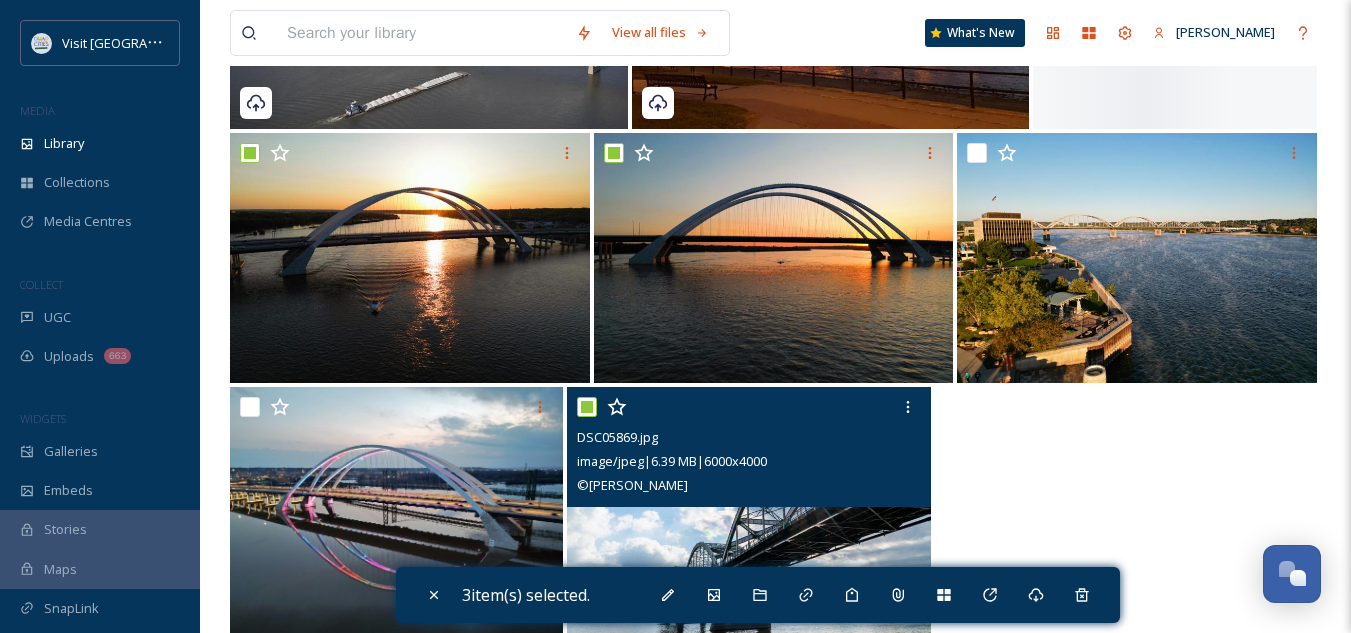 click at bounding box center [587, 407] 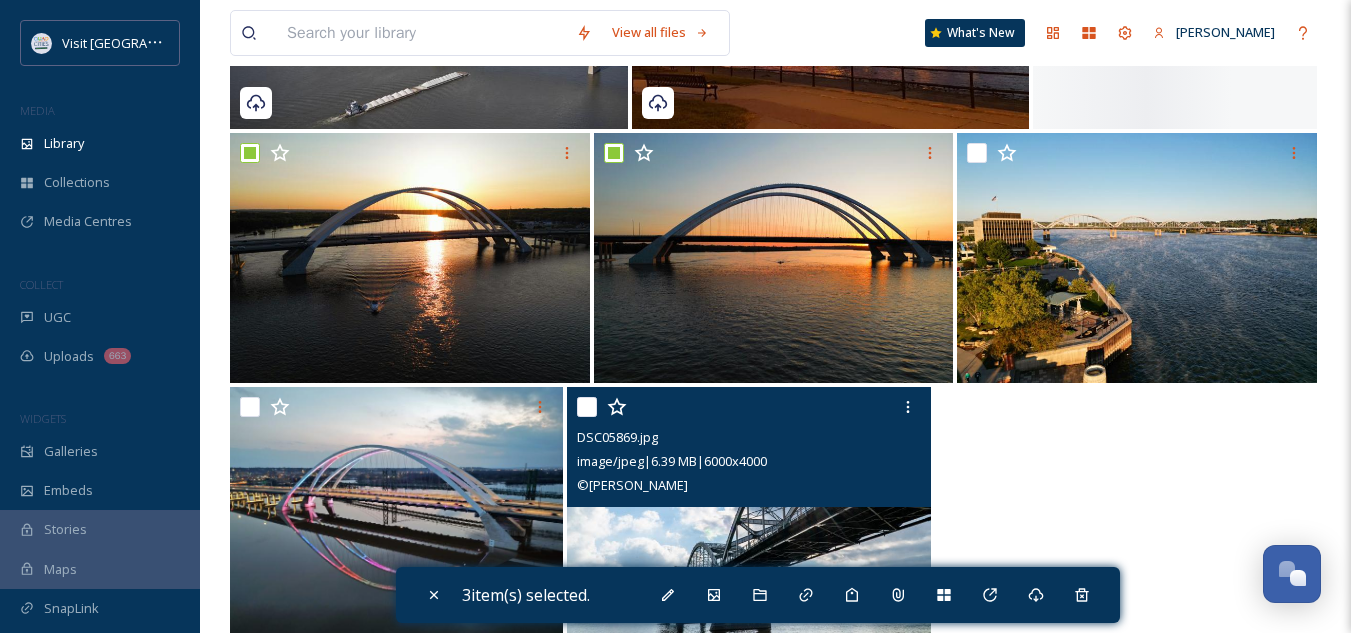 checkbox on "false" 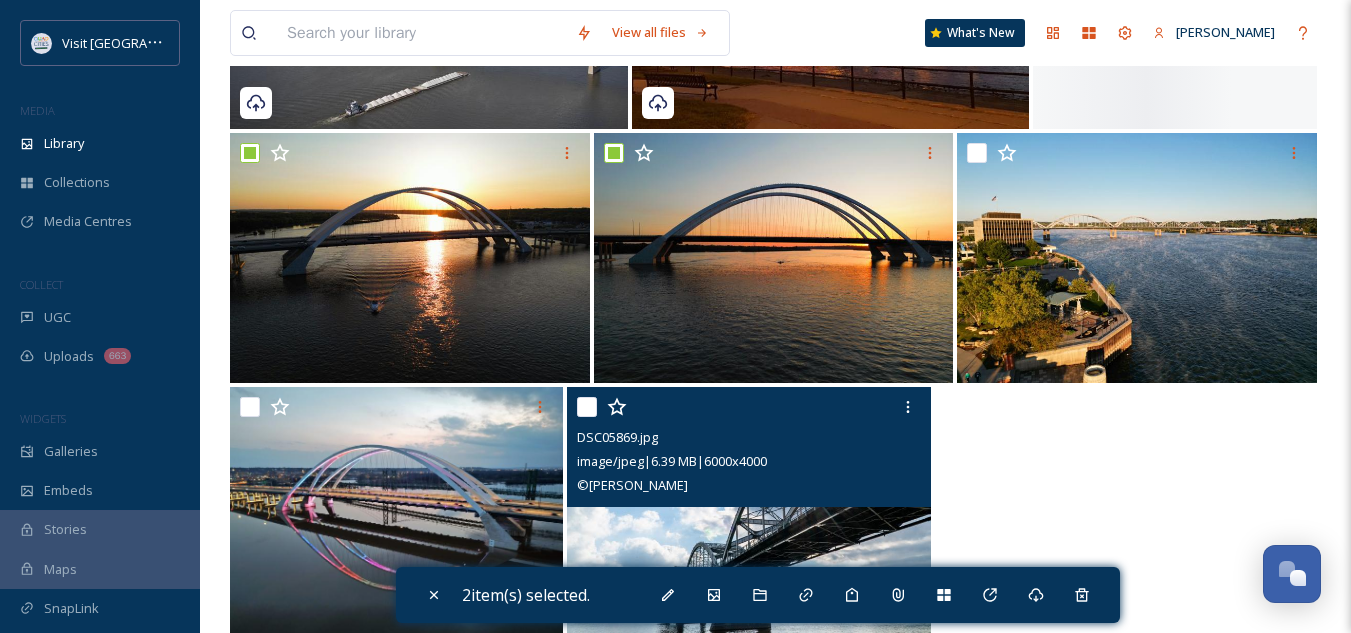 scroll, scrollTop: 890, scrollLeft: 0, axis: vertical 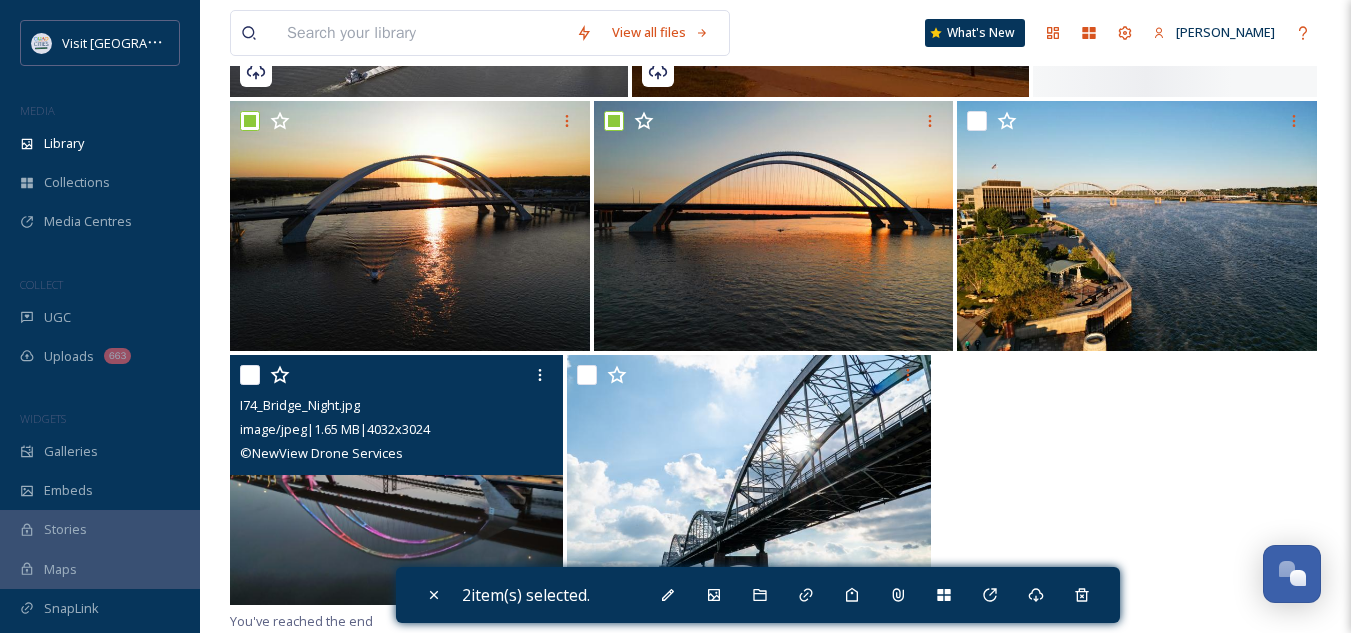 click at bounding box center (250, 375) 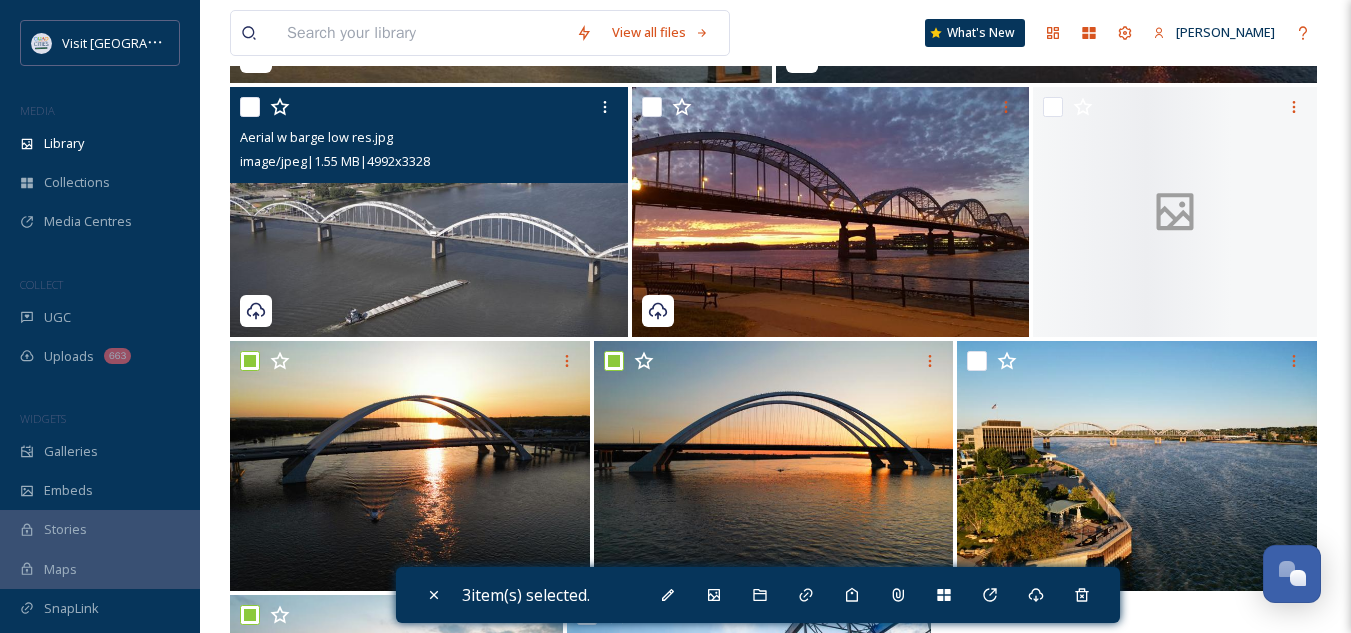 scroll, scrollTop: 890, scrollLeft: 0, axis: vertical 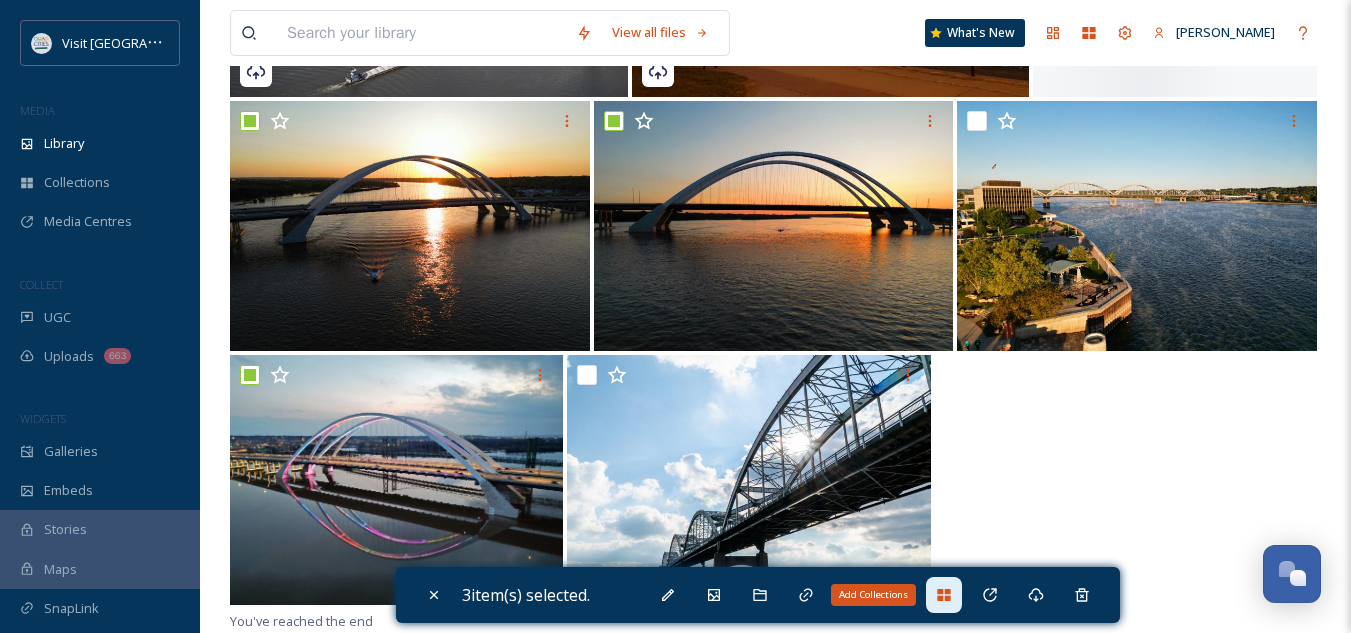 click 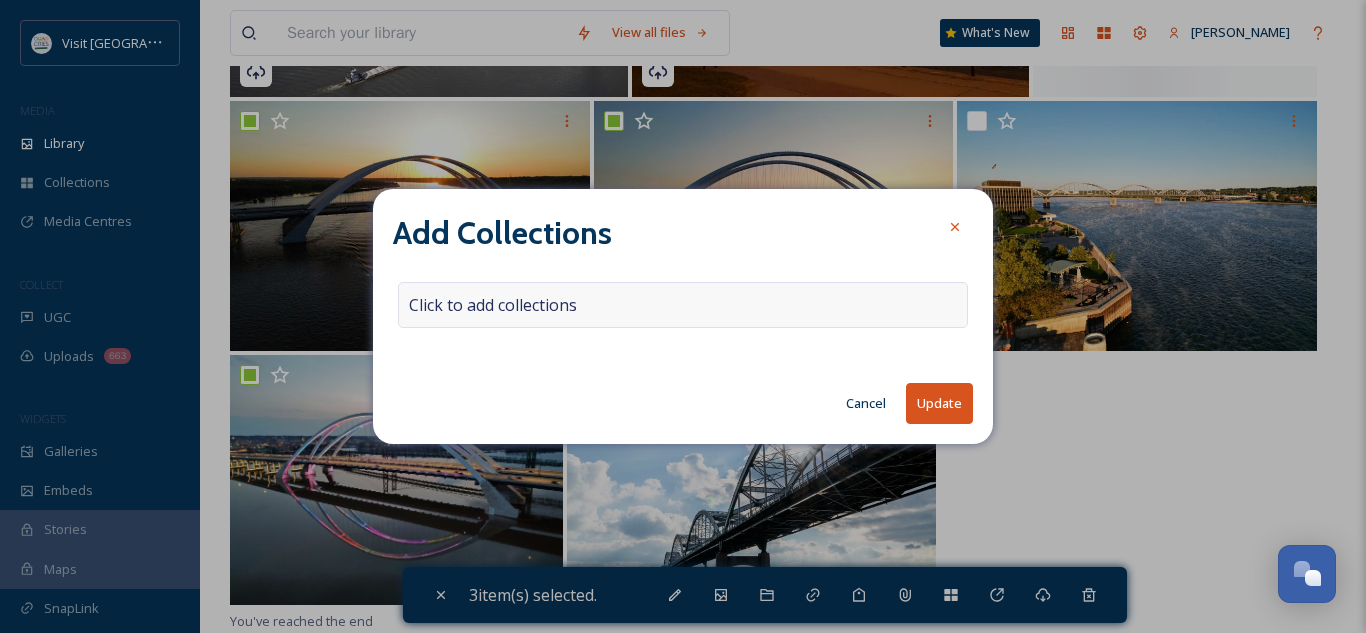 click on "Click to add collections" at bounding box center [683, 305] 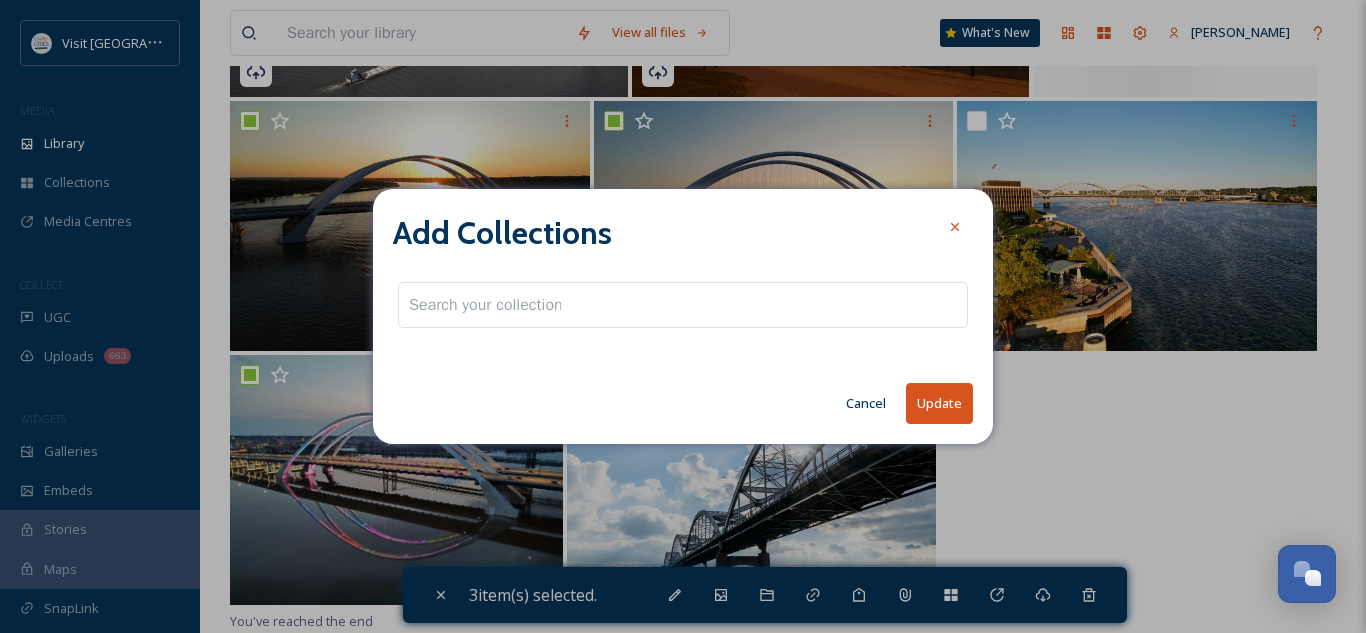 click at bounding box center (683, 305) 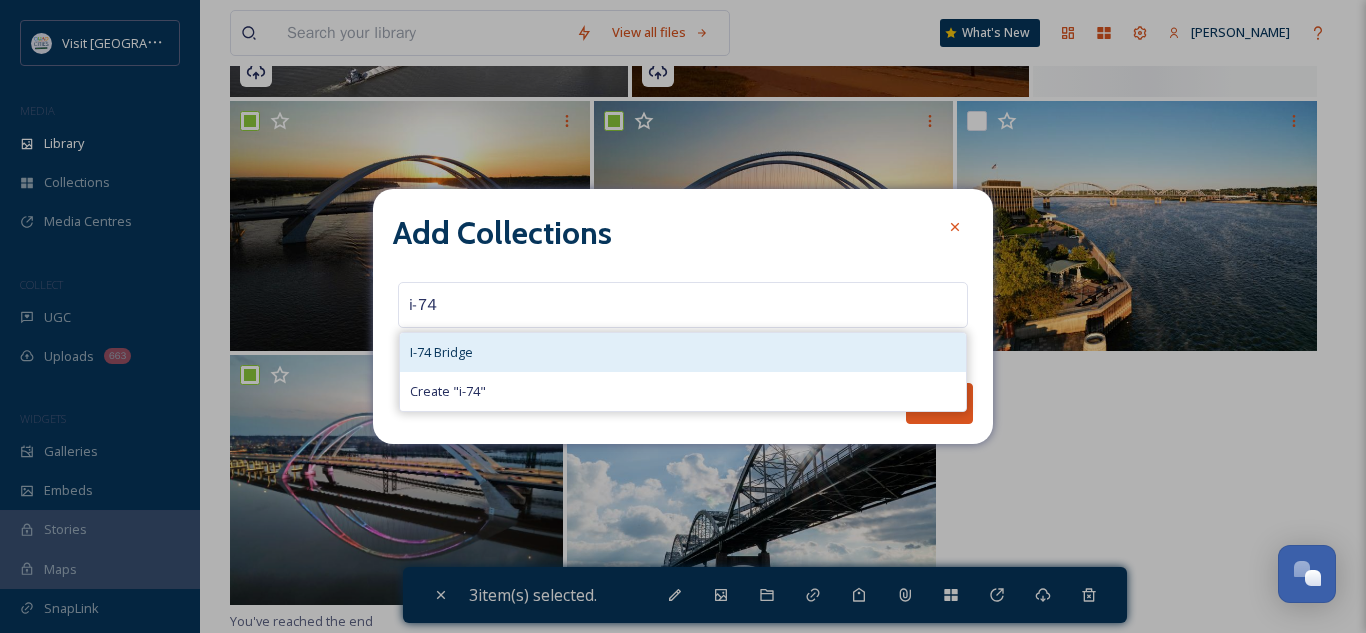 type on "i-74" 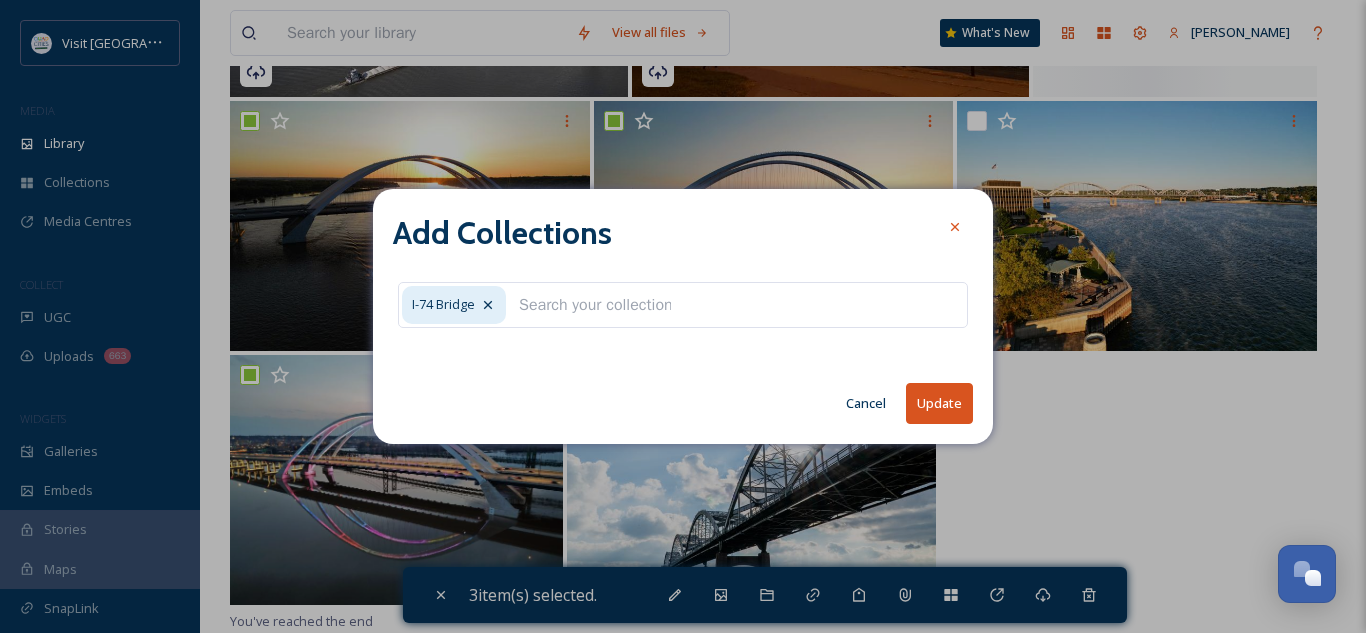 click on "Update" at bounding box center [939, 403] 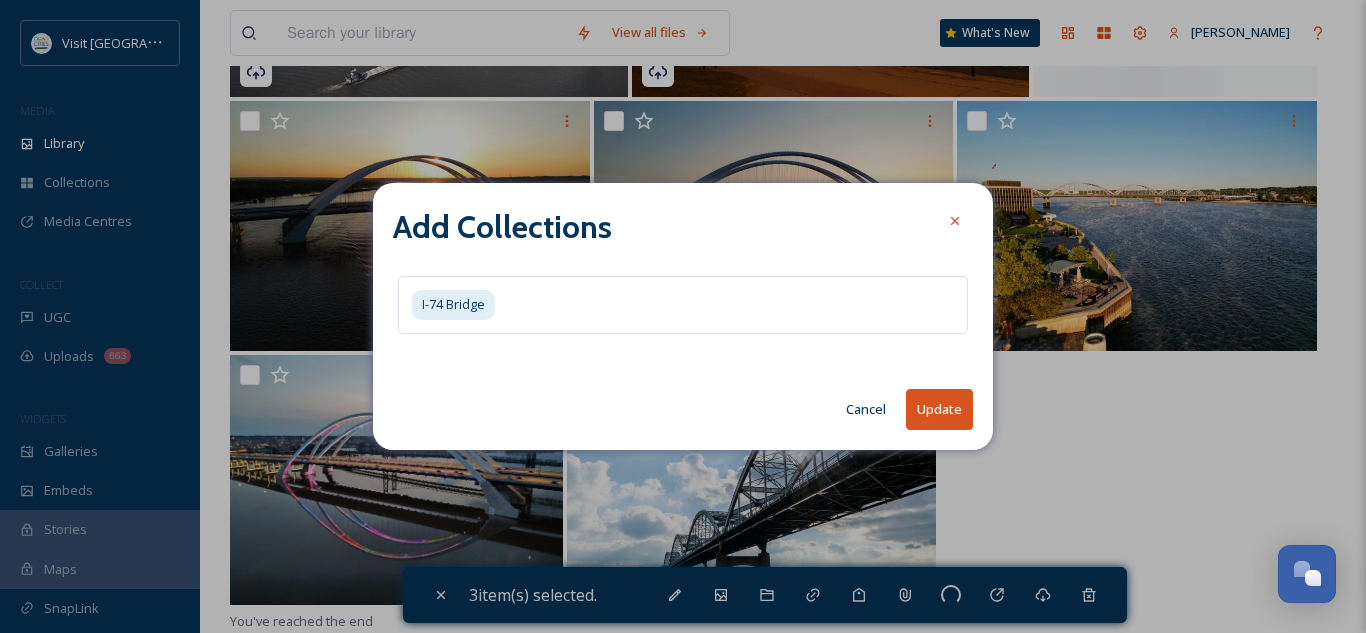 checkbox on "false" 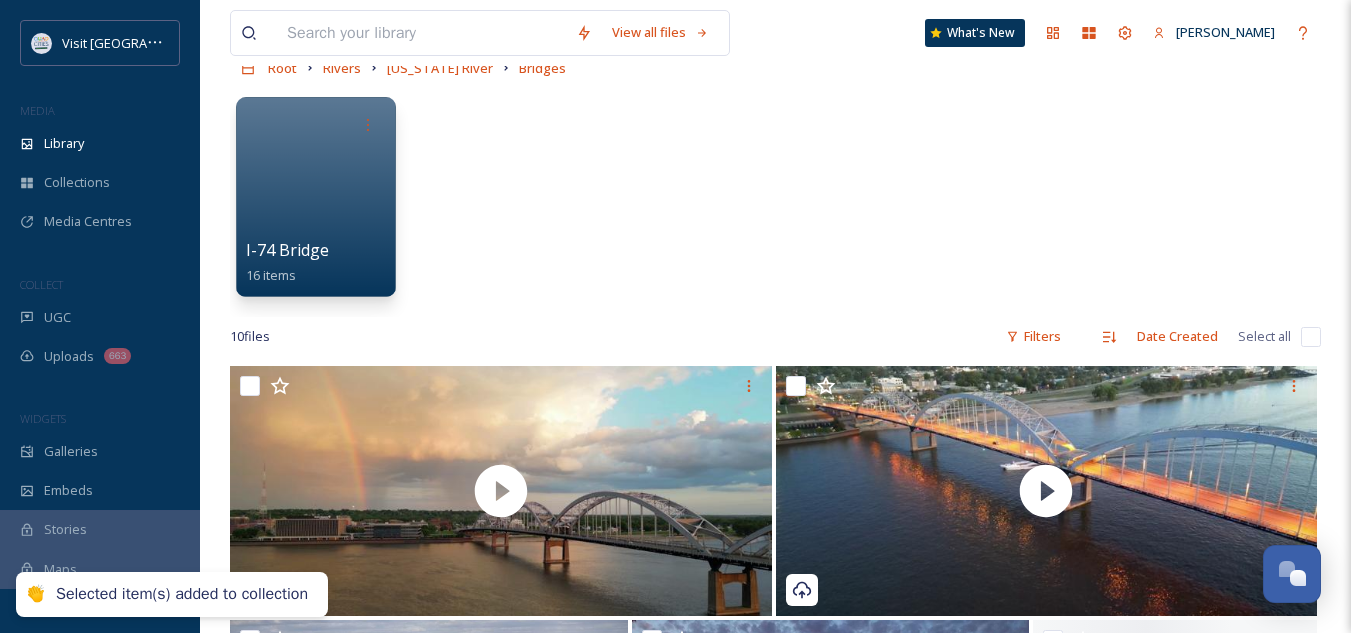 scroll, scrollTop: 0, scrollLeft: 0, axis: both 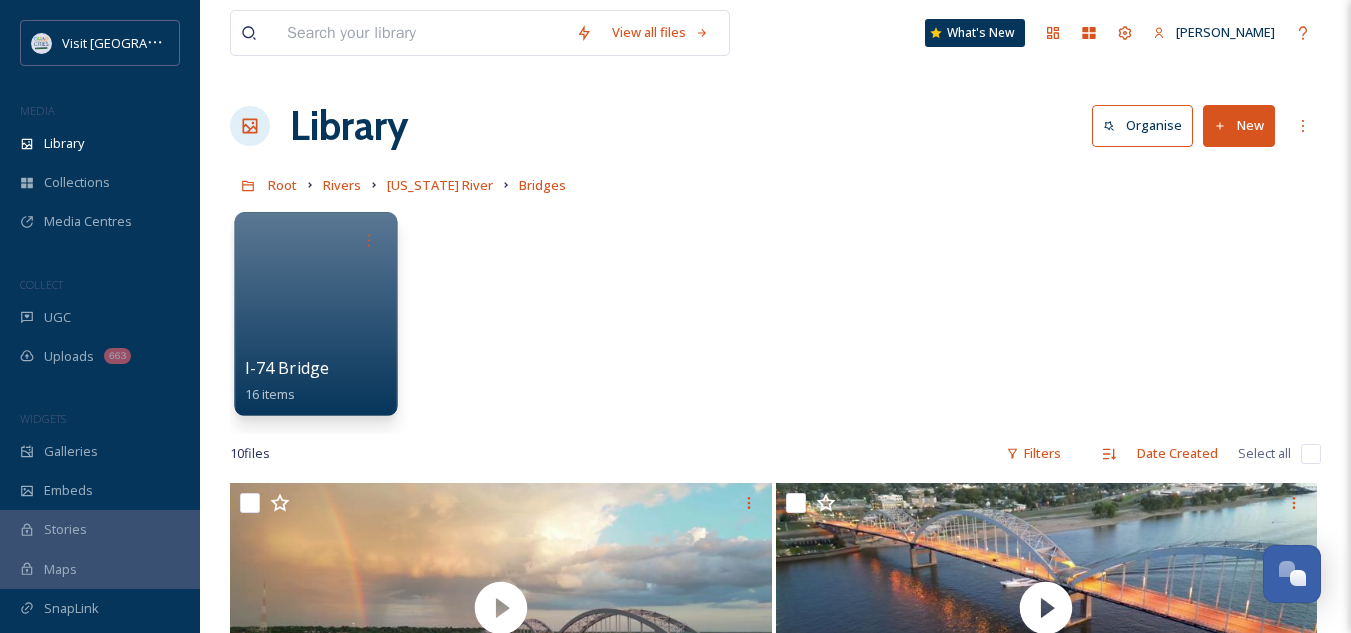 click on "I-74 Bridge" at bounding box center [287, 368] 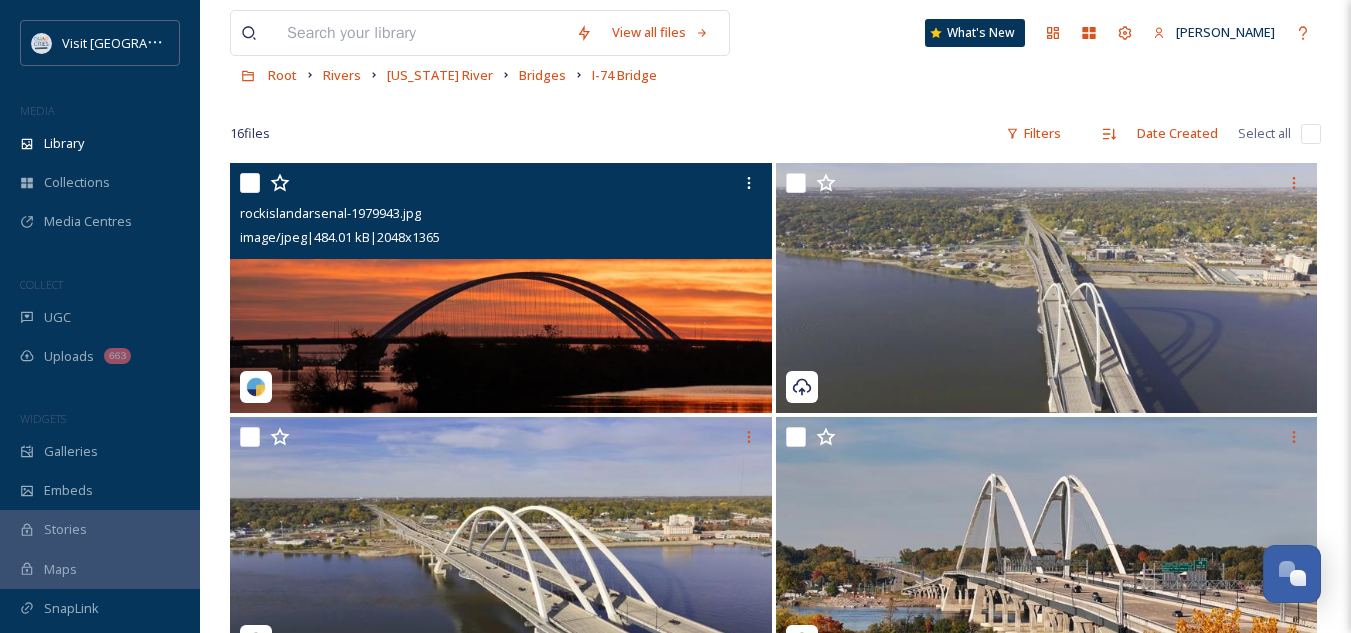 scroll, scrollTop: 118, scrollLeft: 0, axis: vertical 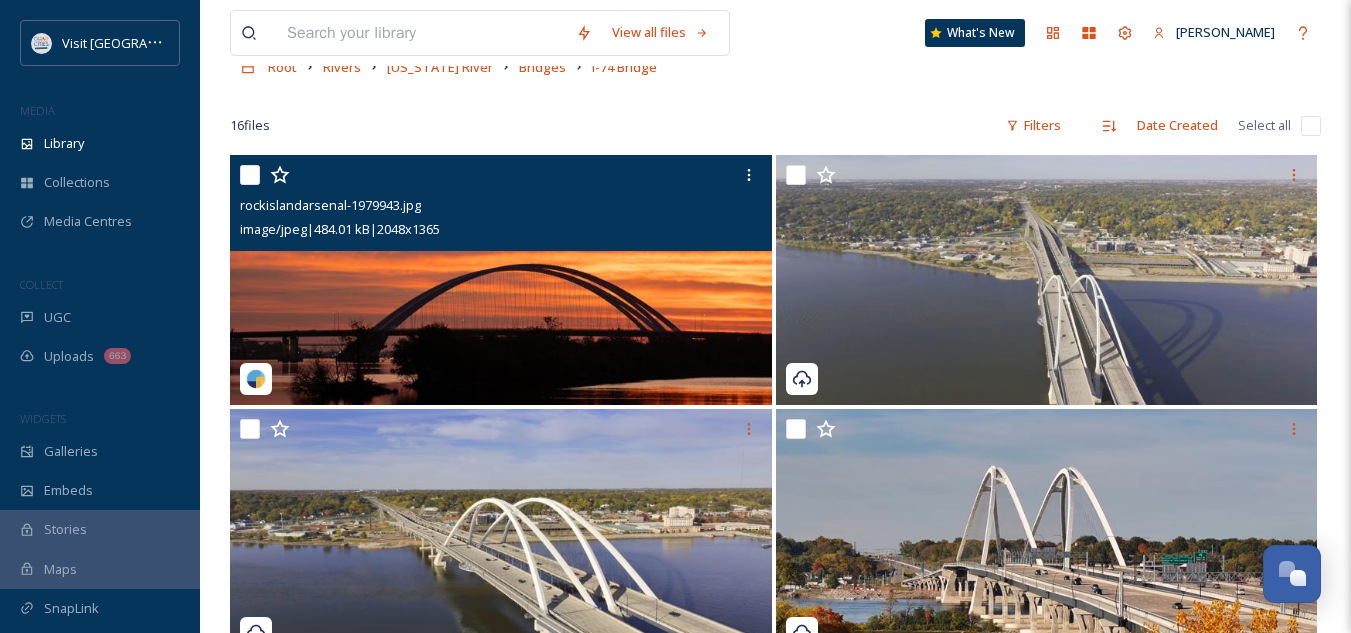 click at bounding box center [250, 175] 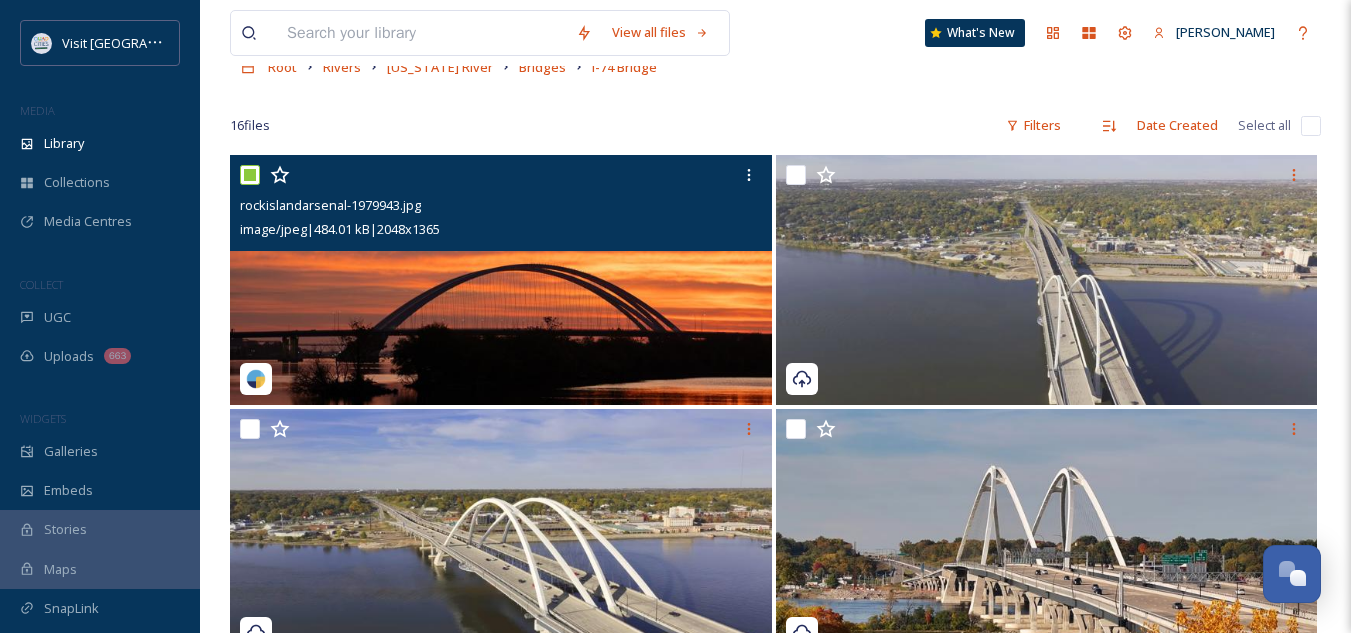 checkbox on "true" 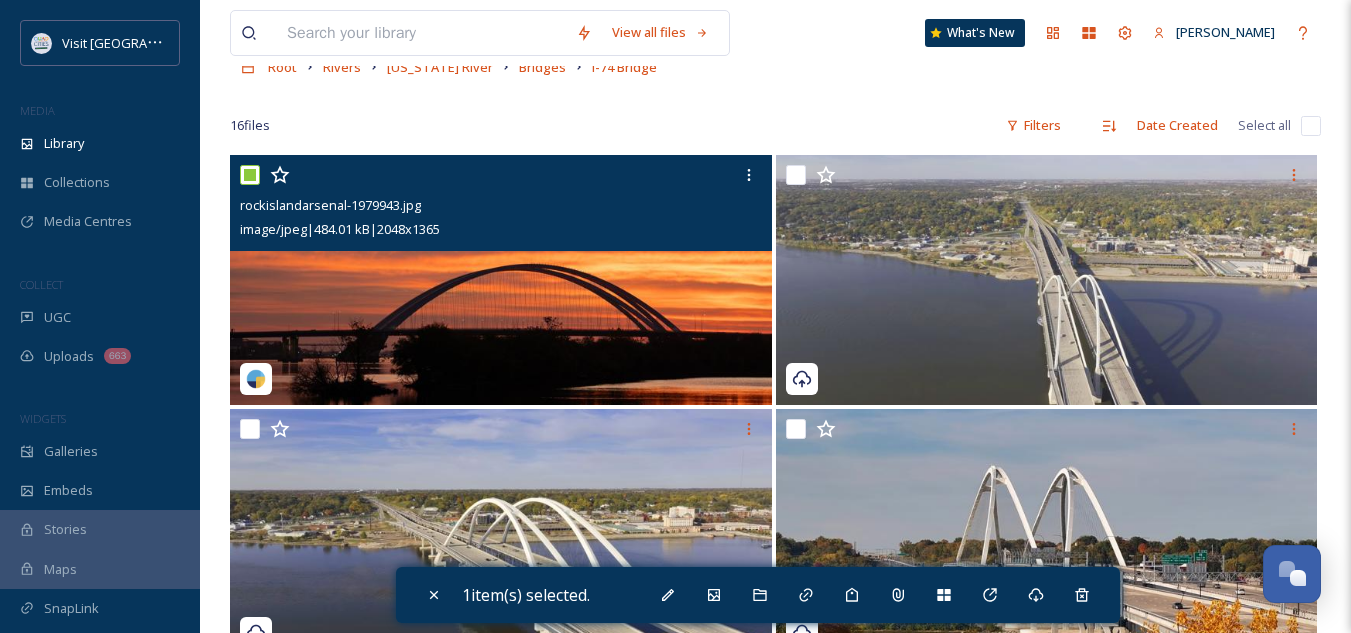 scroll, scrollTop: 204, scrollLeft: 0, axis: vertical 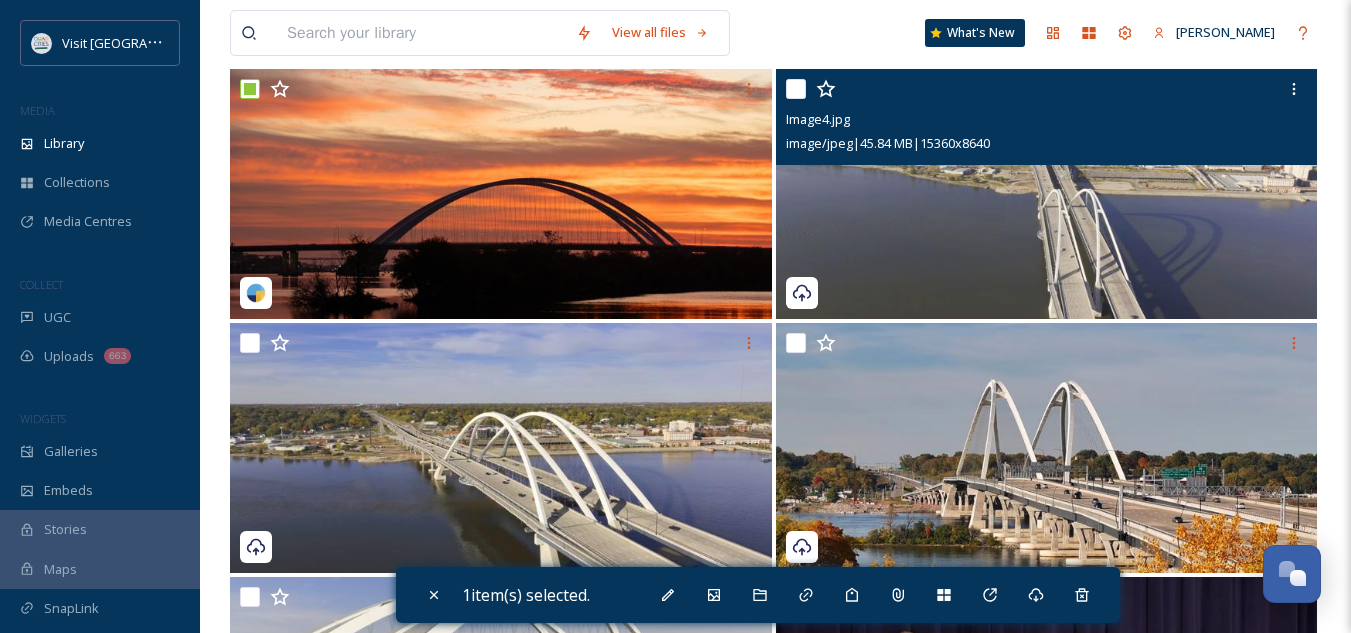 click at bounding box center (796, 89) 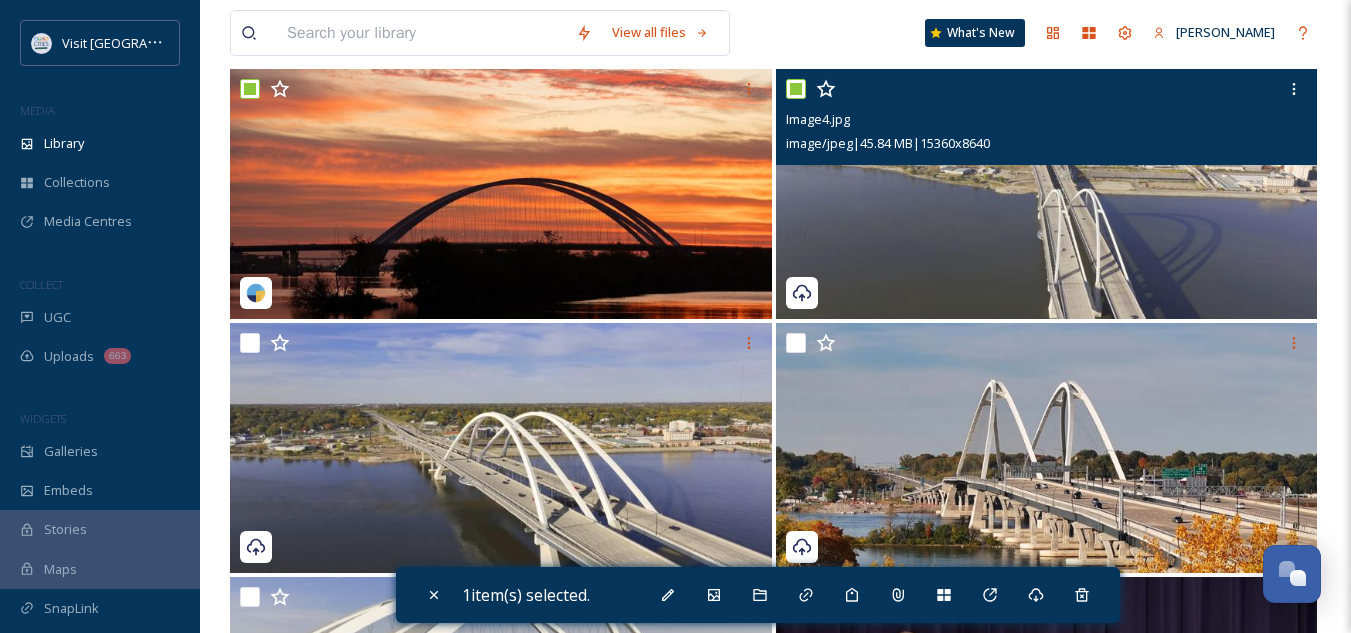 checkbox on "true" 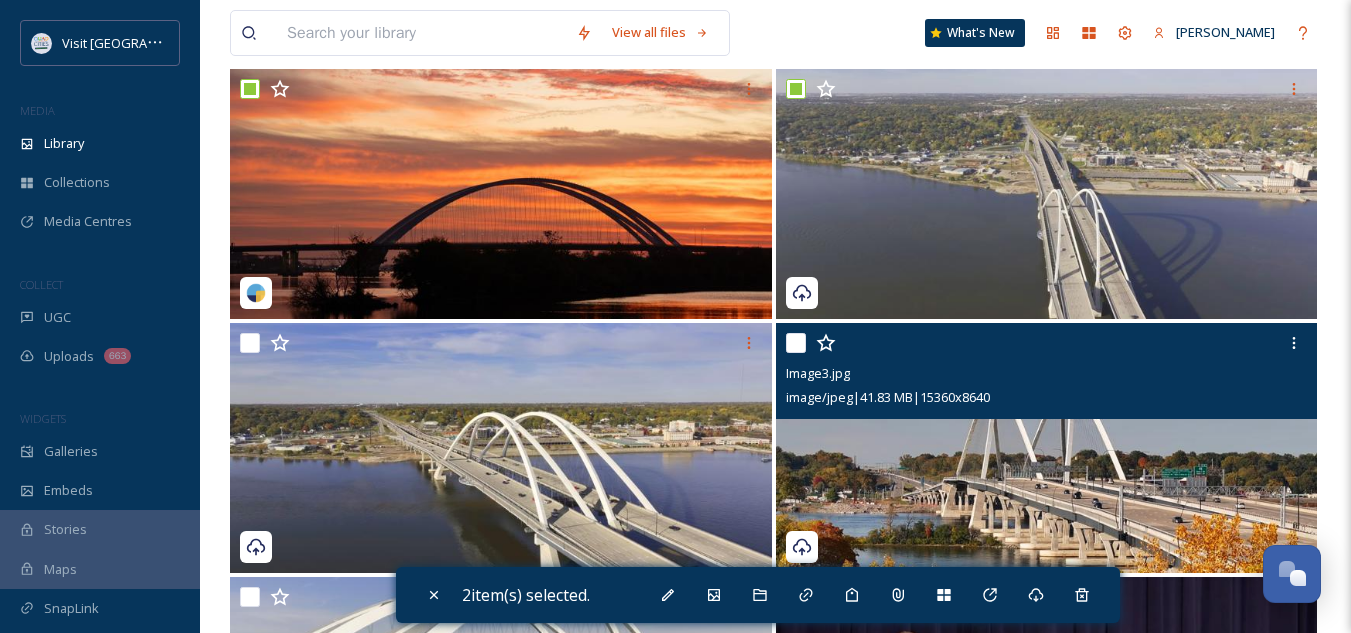 click at bounding box center (796, 343) 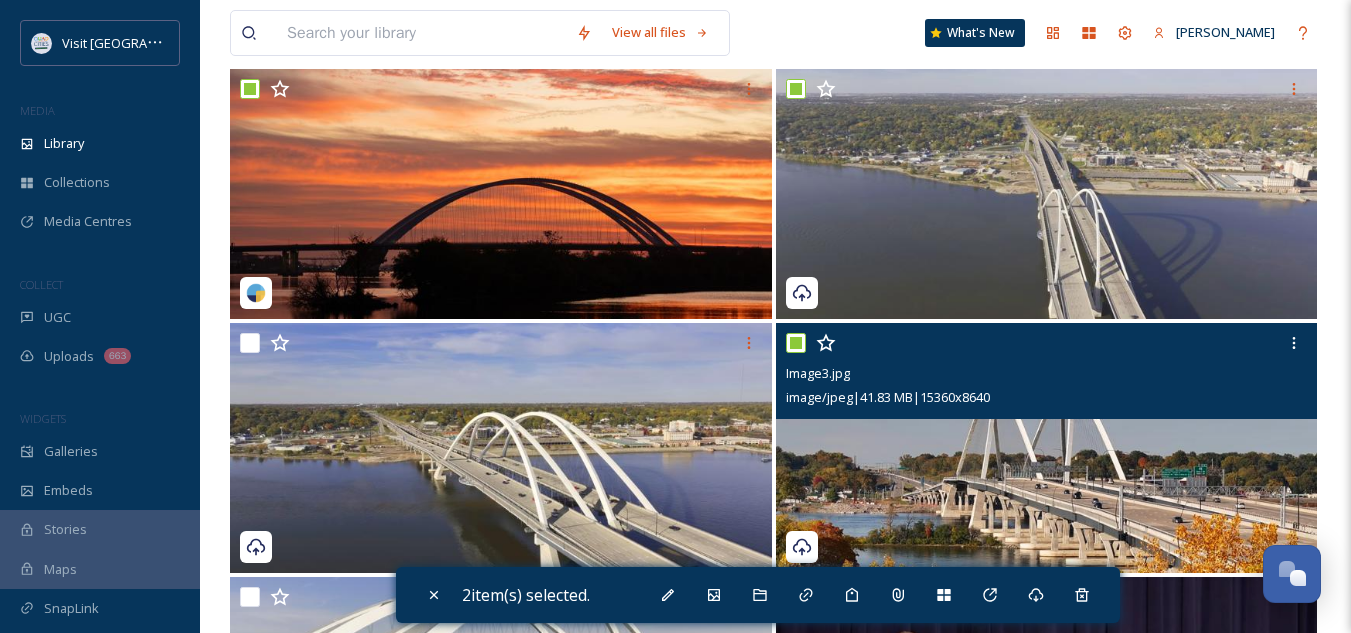 checkbox on "true" 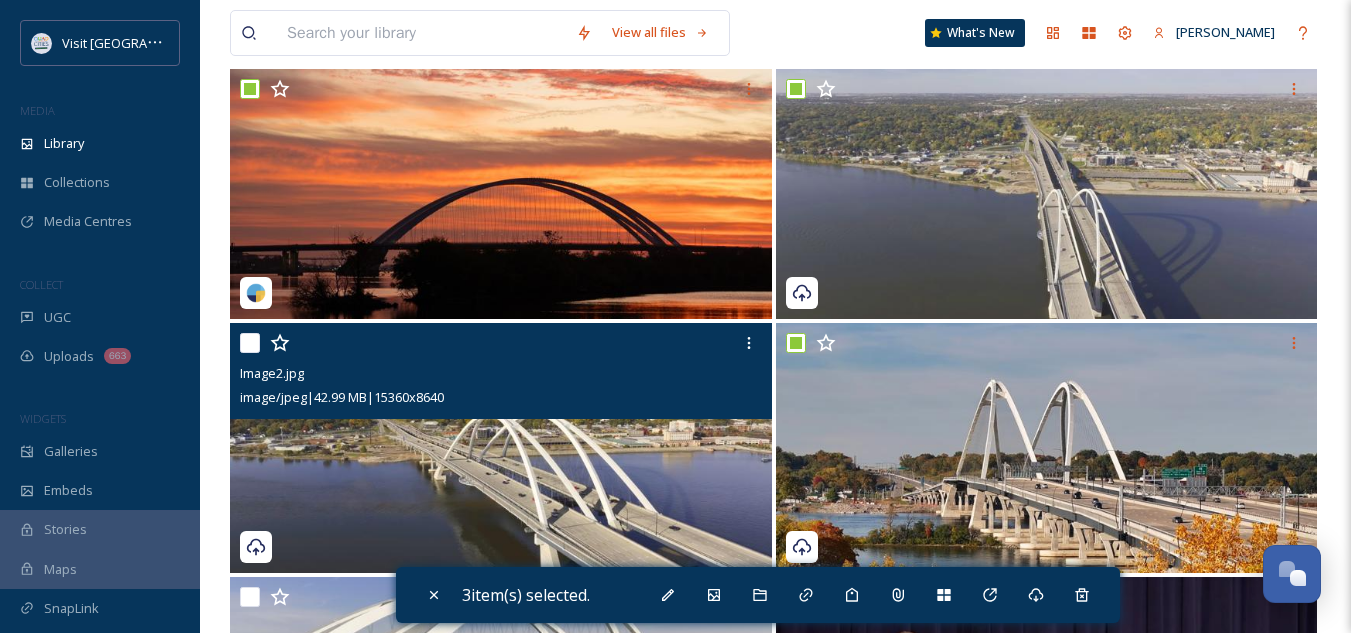click at bounding box center [250, 343] 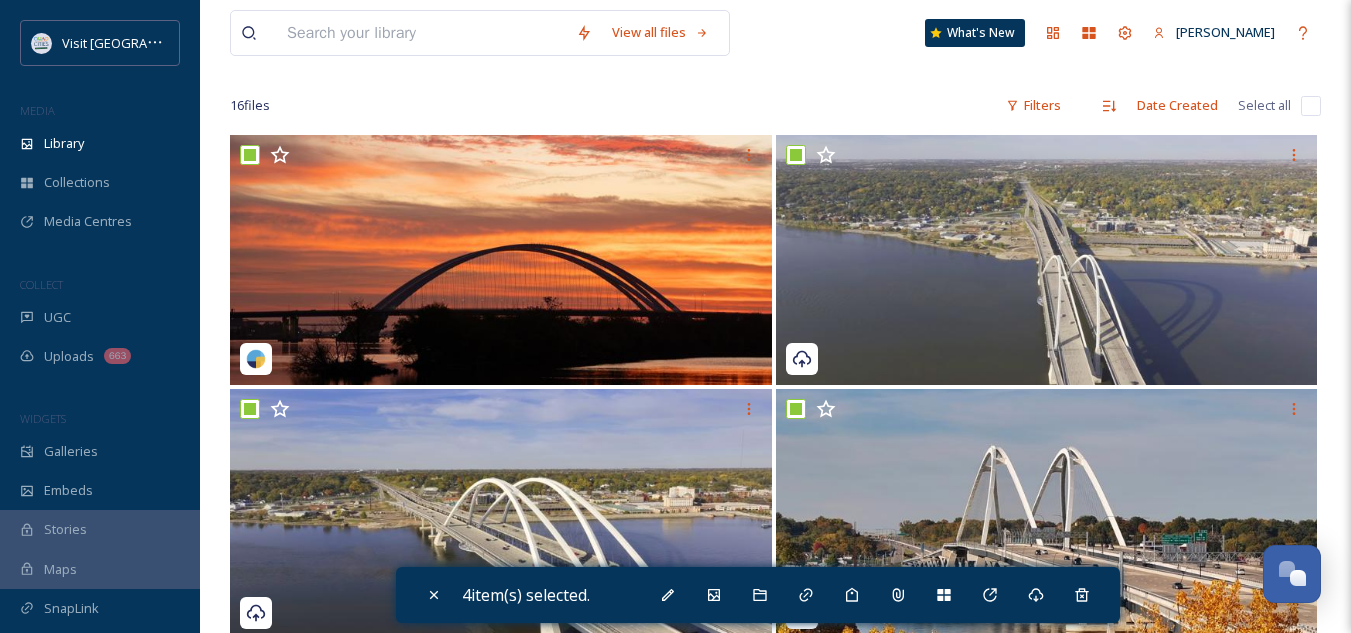 scroll, scrollTop: 137, scrollLeft: 0, axis: vertical 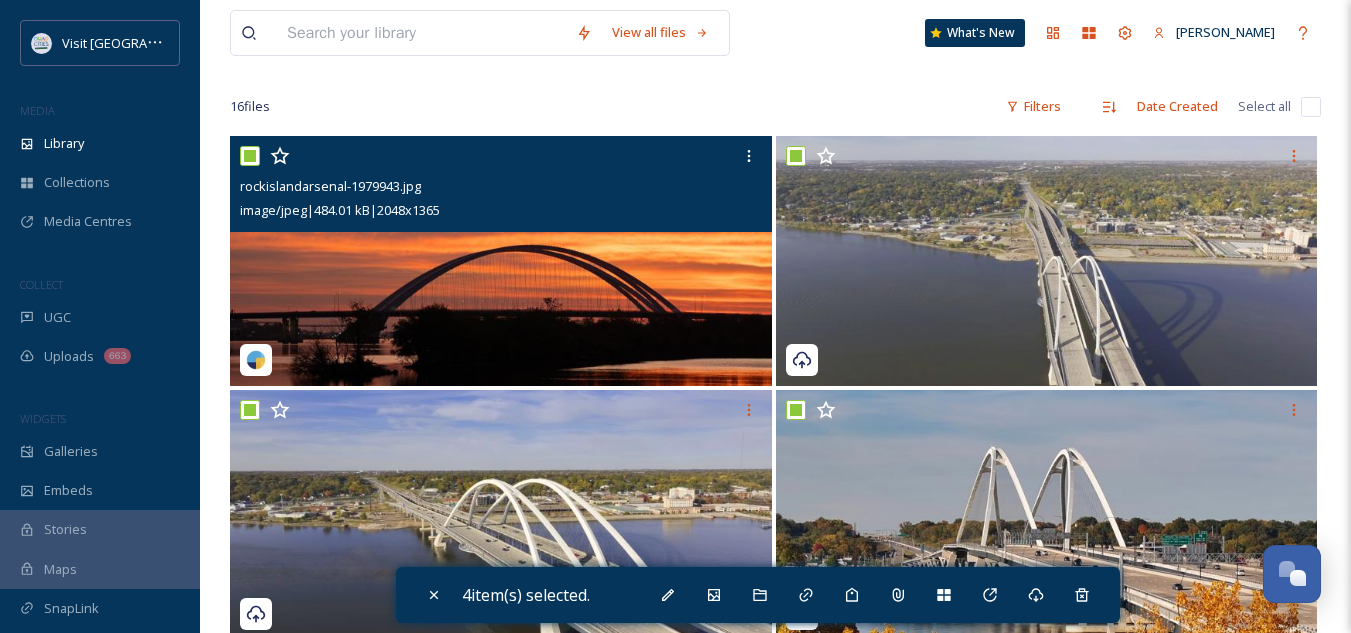 click at bounding box center [250, 156] 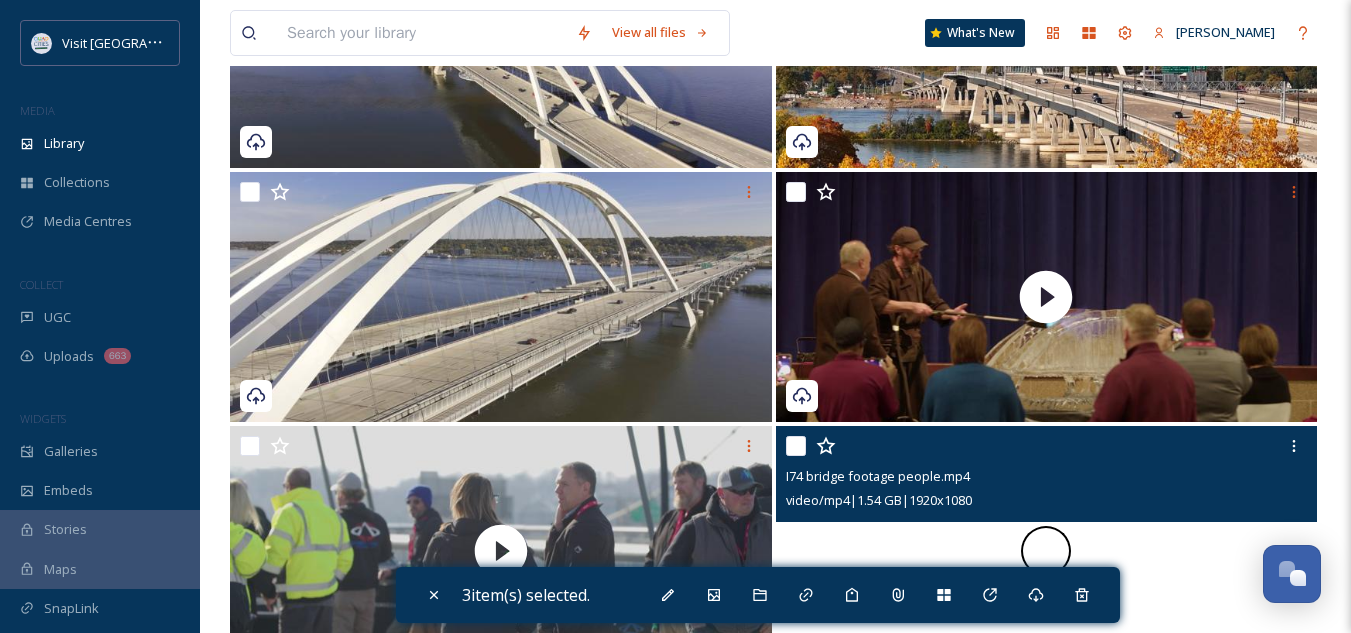 scroll, scrollTop: 598, scrollLeft: 0, axis: vertical 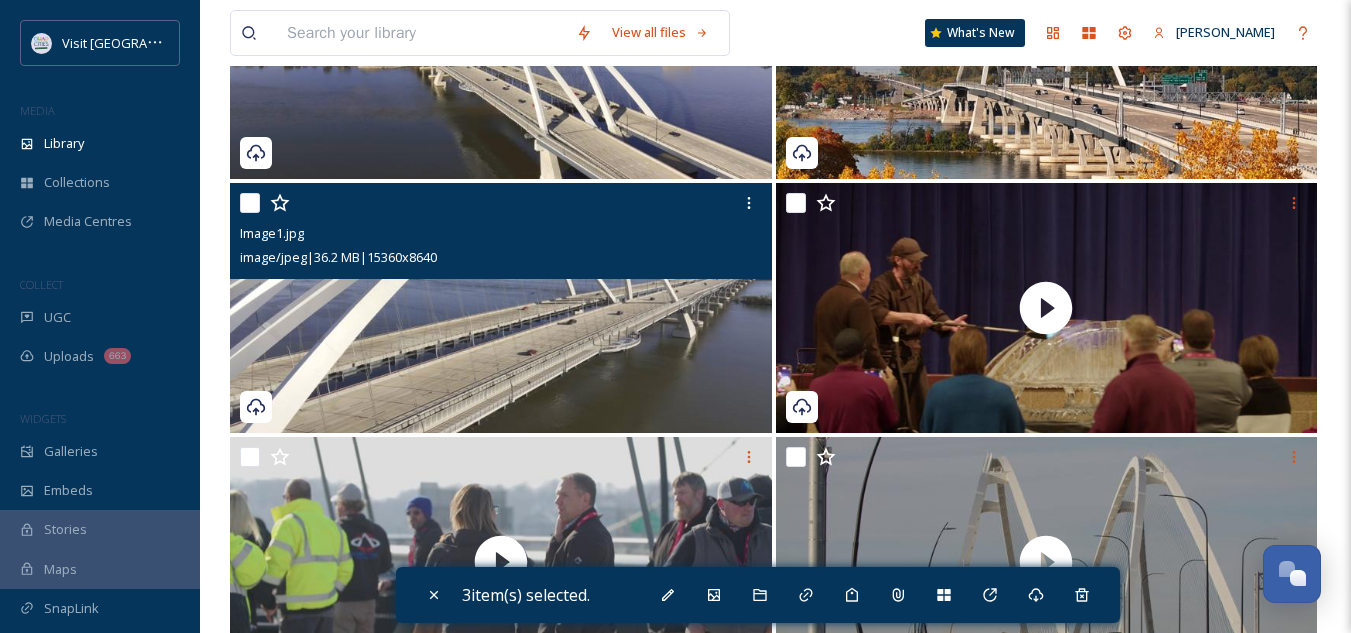 click at bounding box center [250, 203] 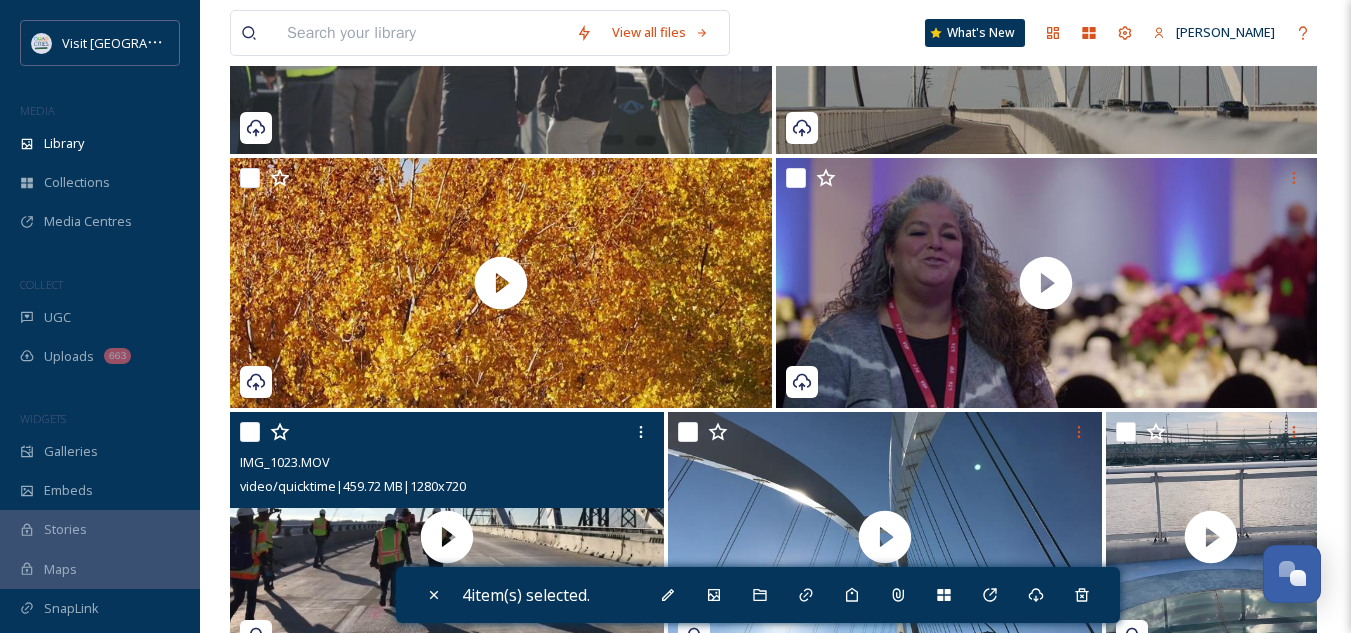 scroll, scrollTop: 1442, scrollLeft: 0, axis: vertical 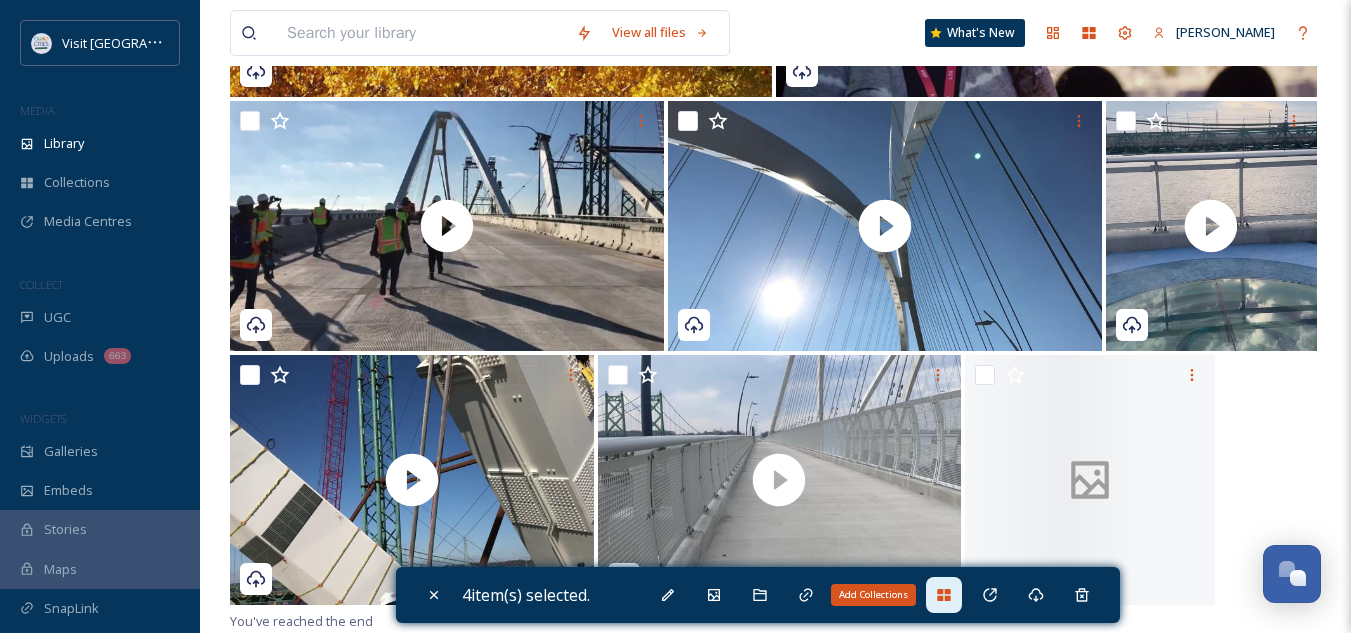 click 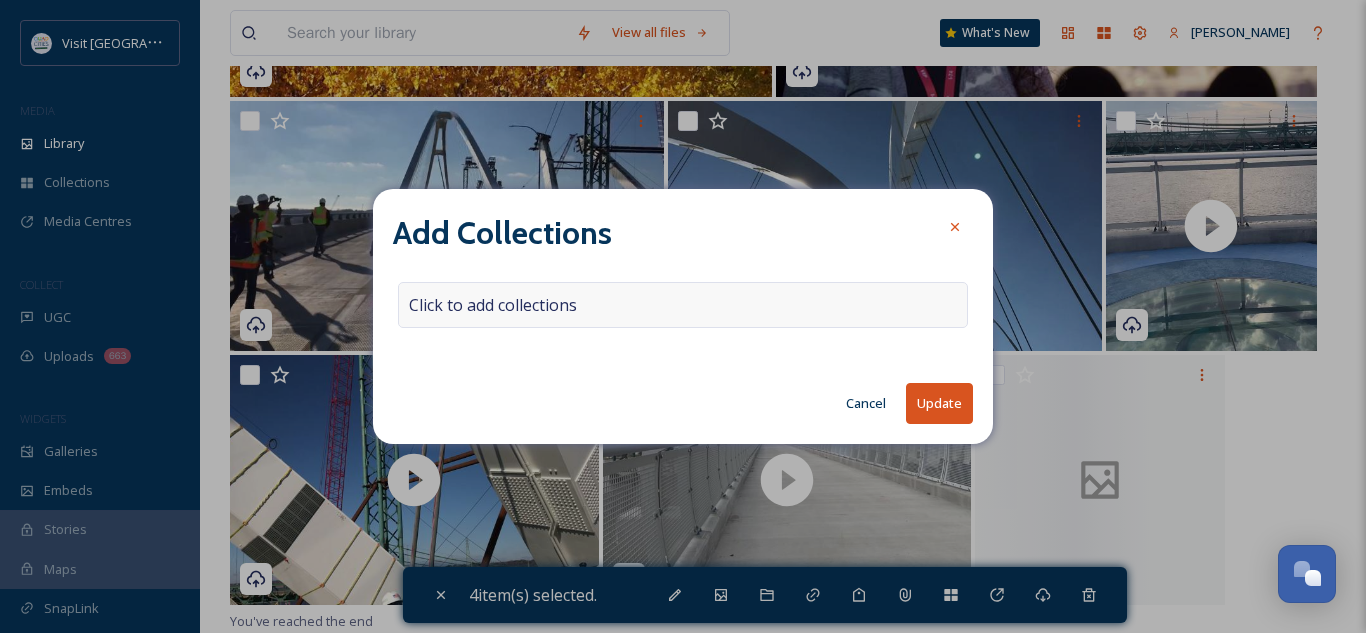 click on "Click to add collections" at bounding box center (493, 305) 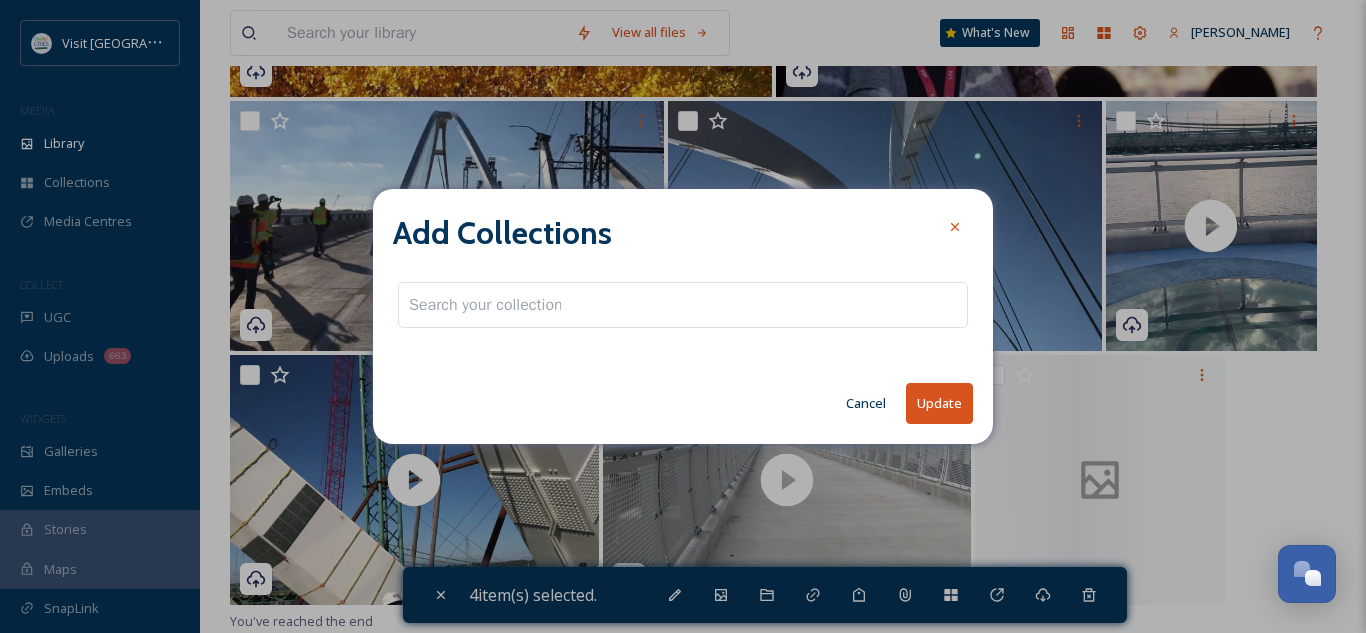 click at bounding box center [485, 305] 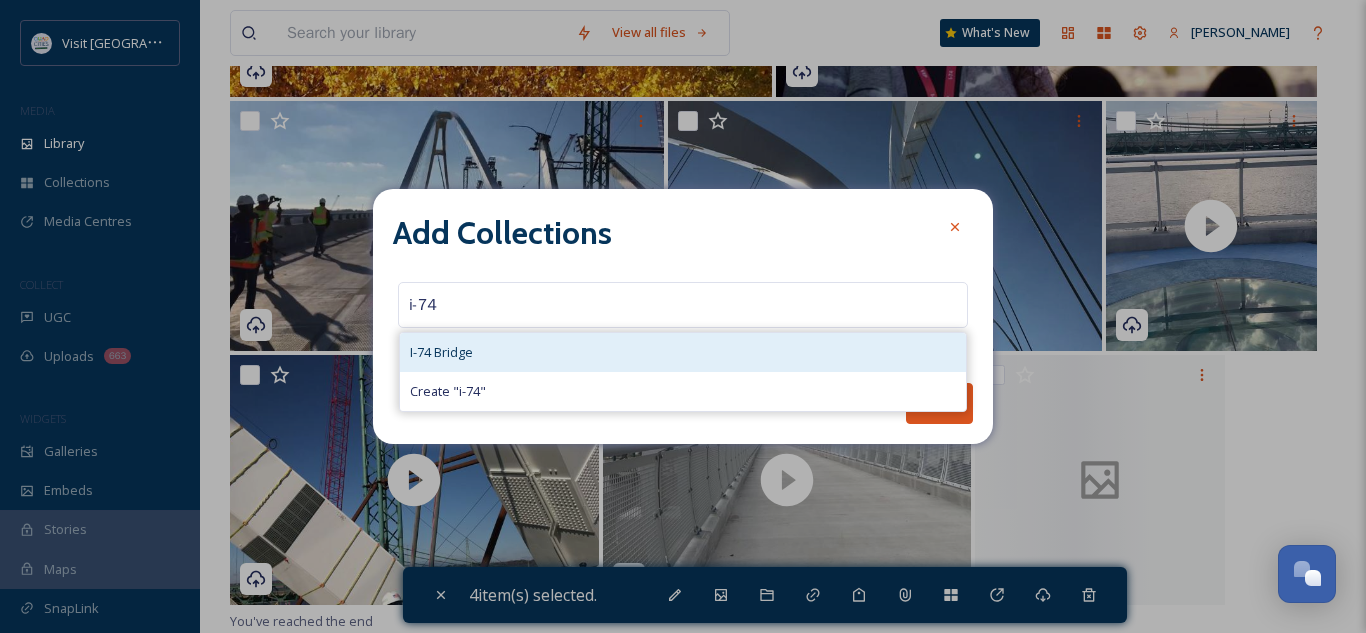 type on "i-74" 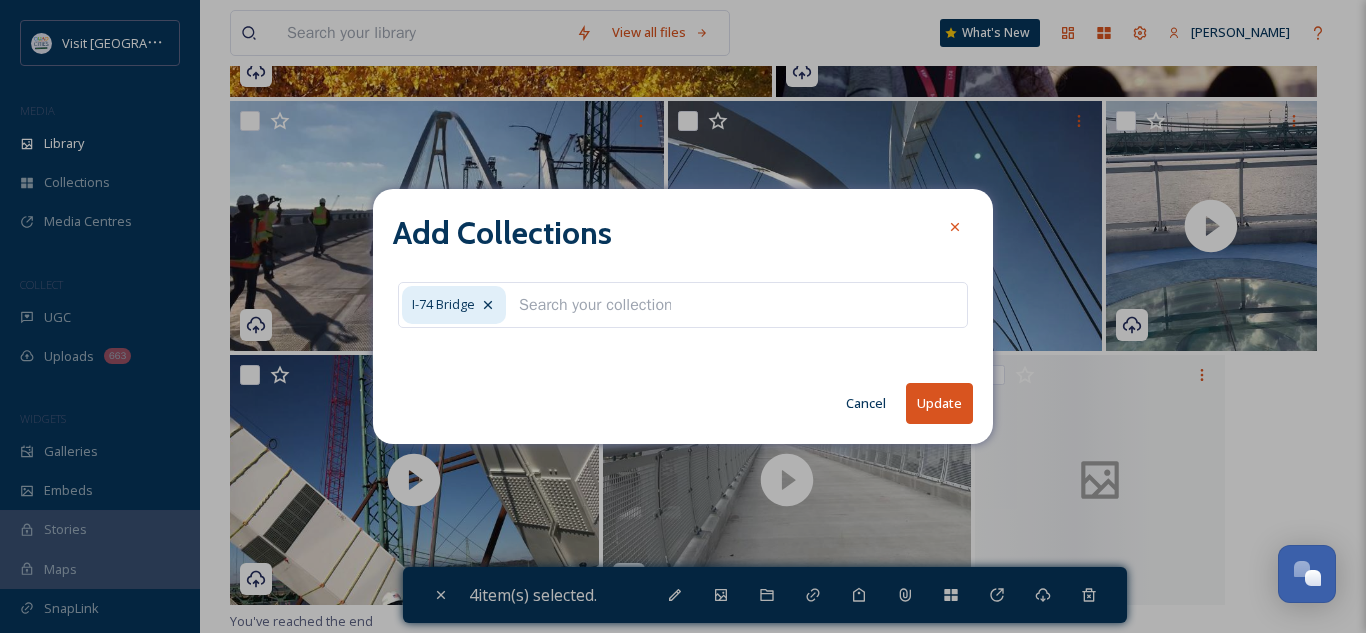click on "Update" at bounding box center [939, 403] 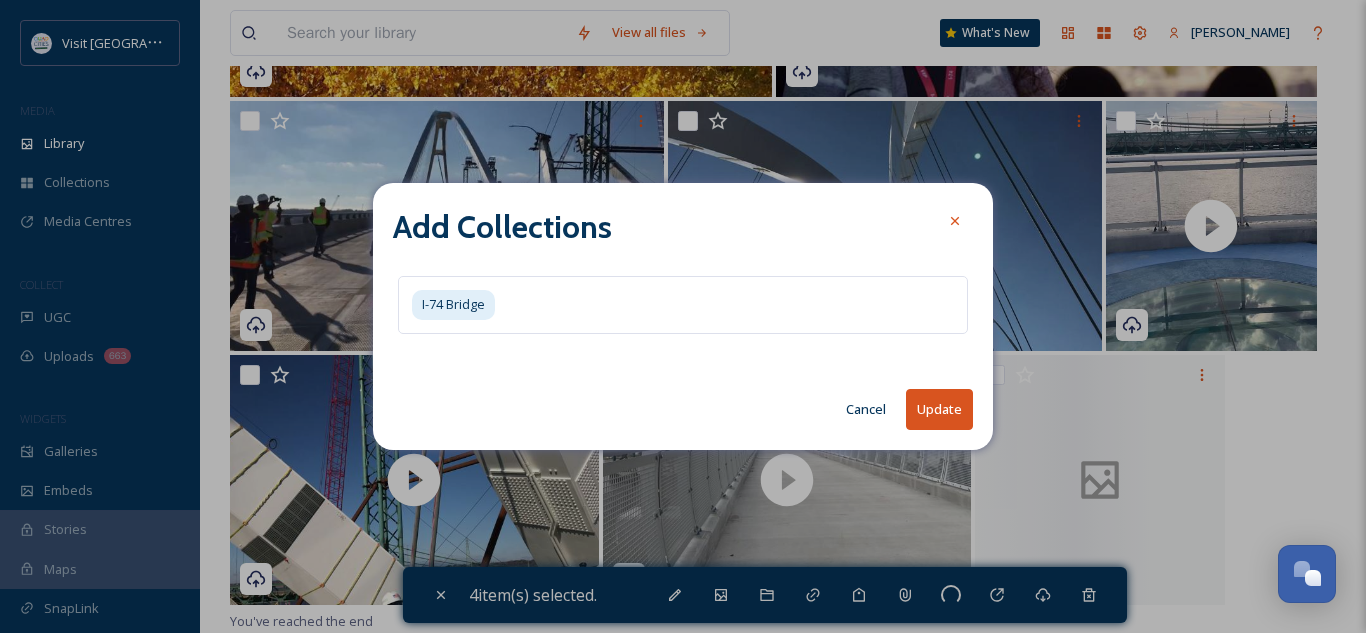 checkbox on "false" 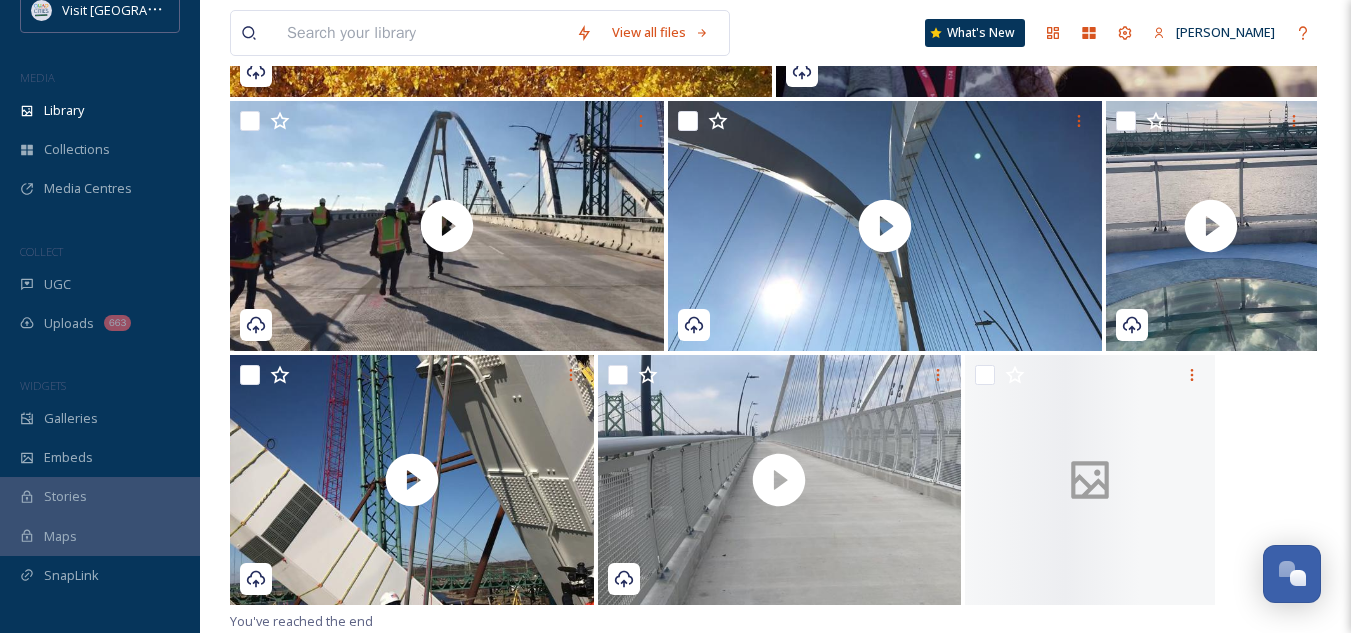 scroll, scrollTop: 0, scrollLeft: 0, axis: both 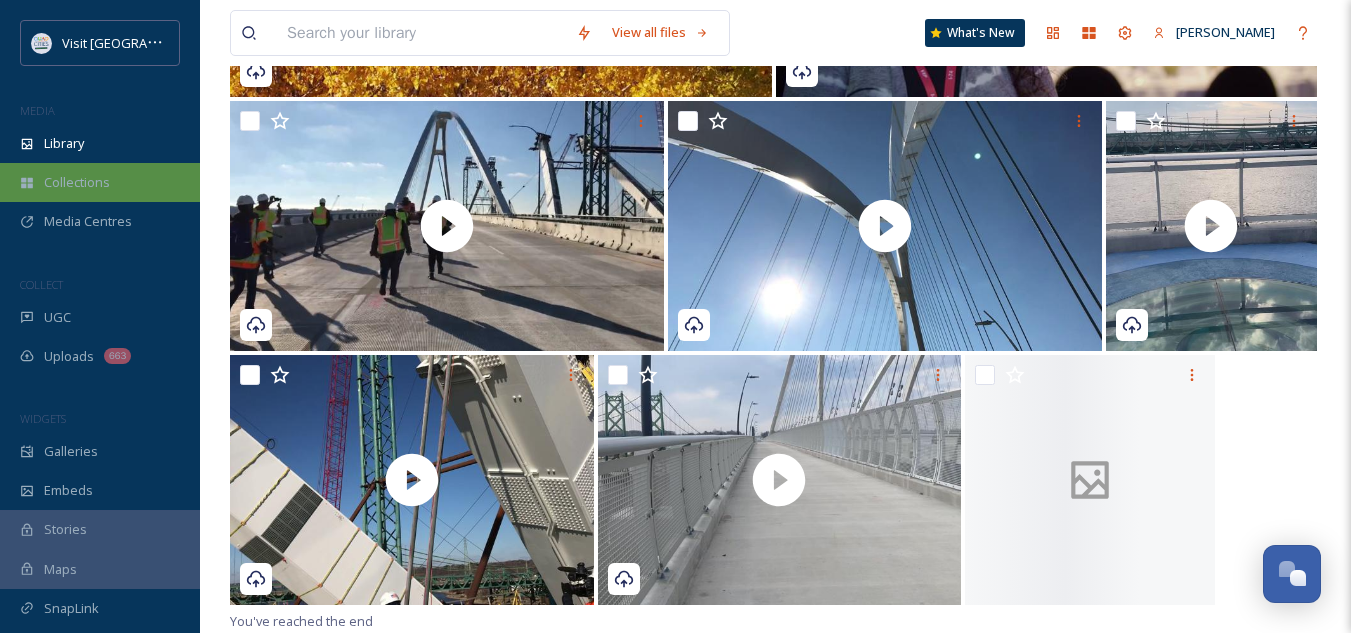 click on "Collections" at bounding box center (77, 182) 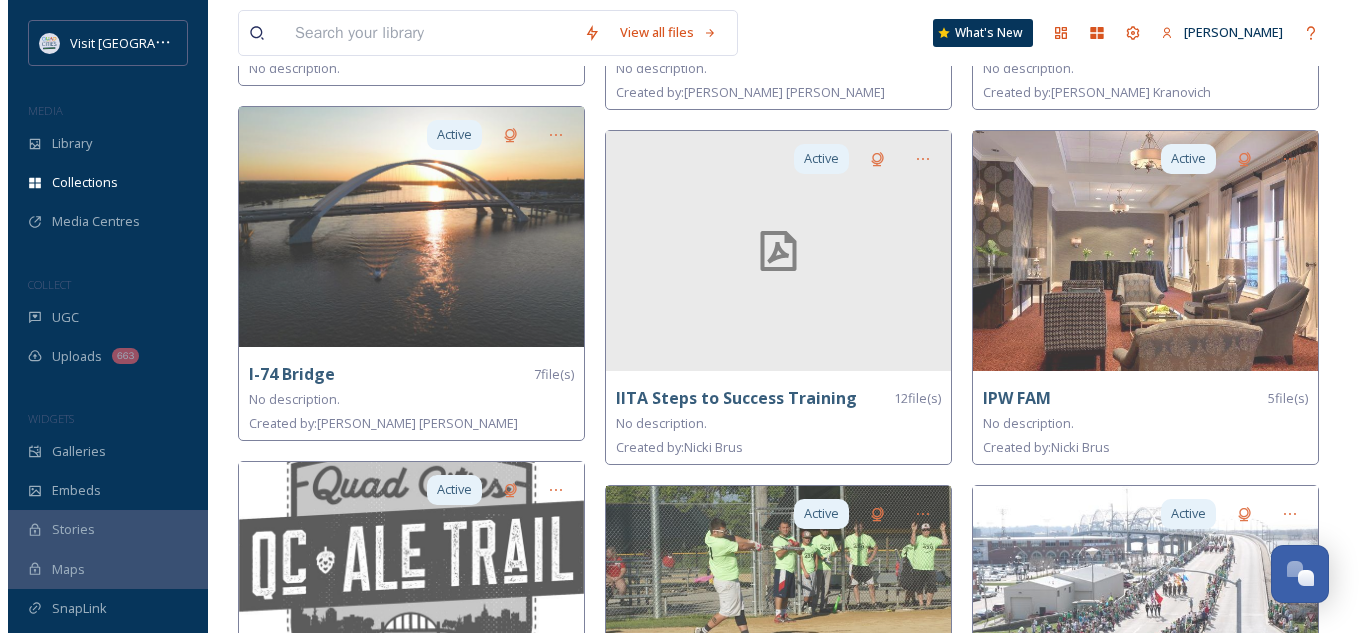 scroll, scrollTop: 1152, scrollLeft: 0, axis: vertical 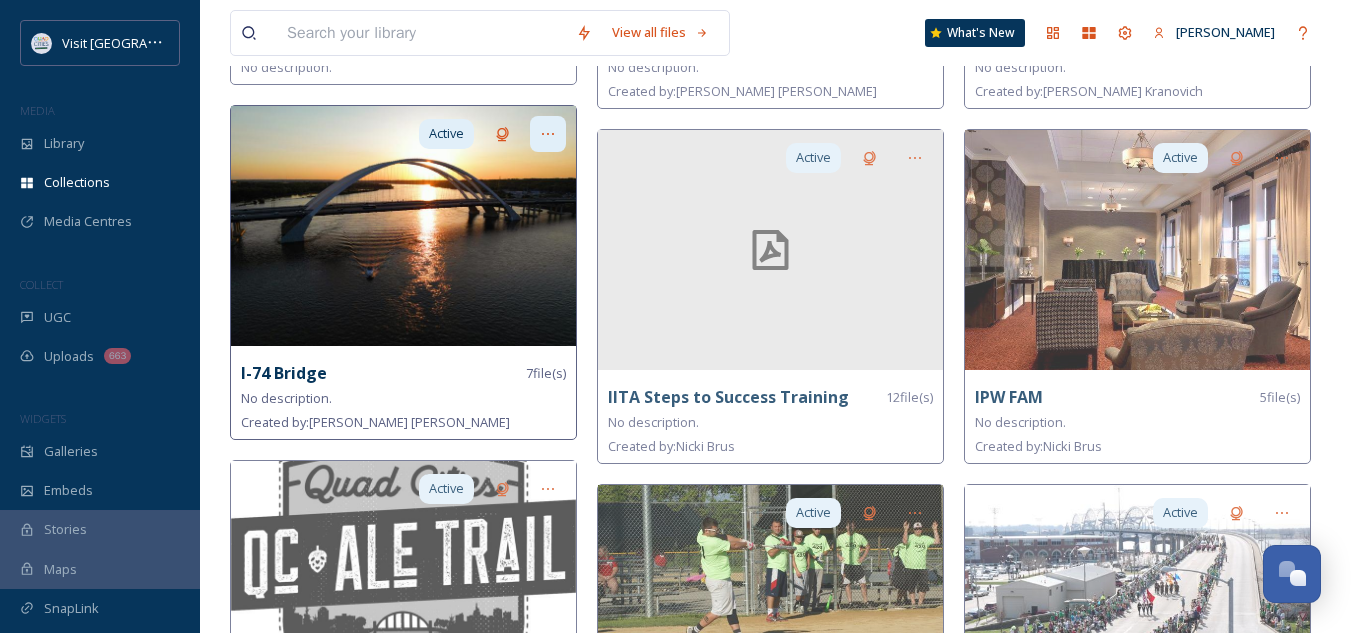 click at bounding box center [548, 134] 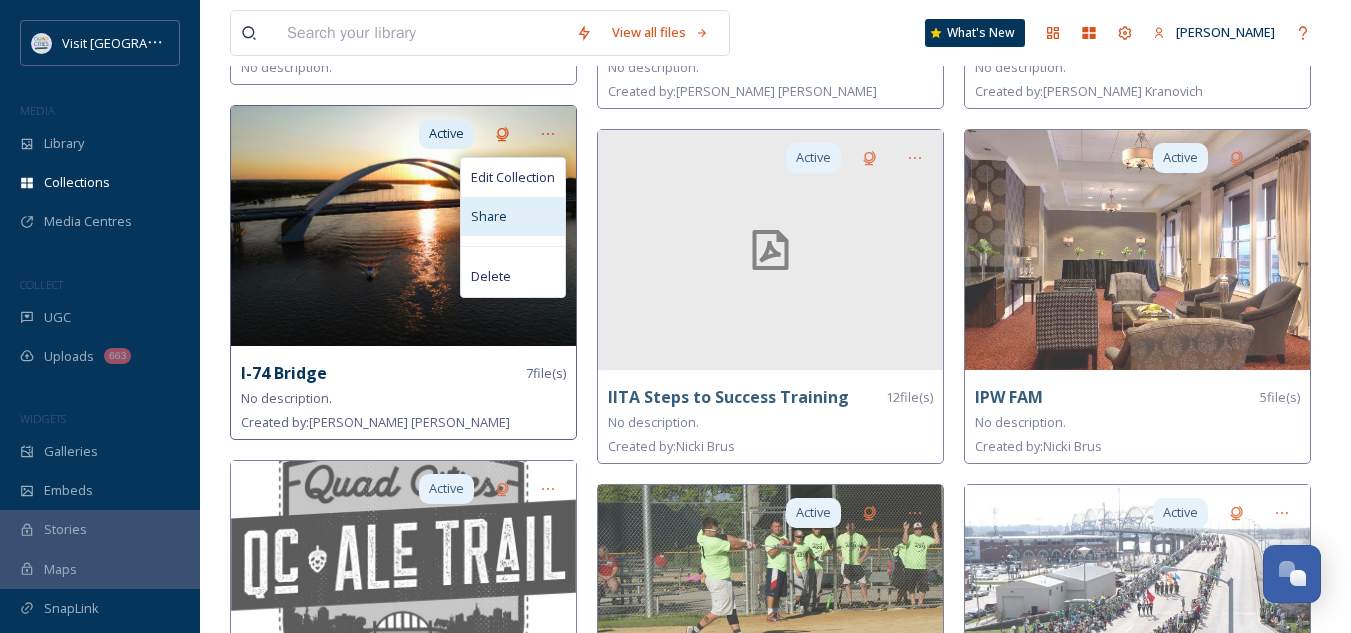 click on "Share" at bounding box center [513, 216] 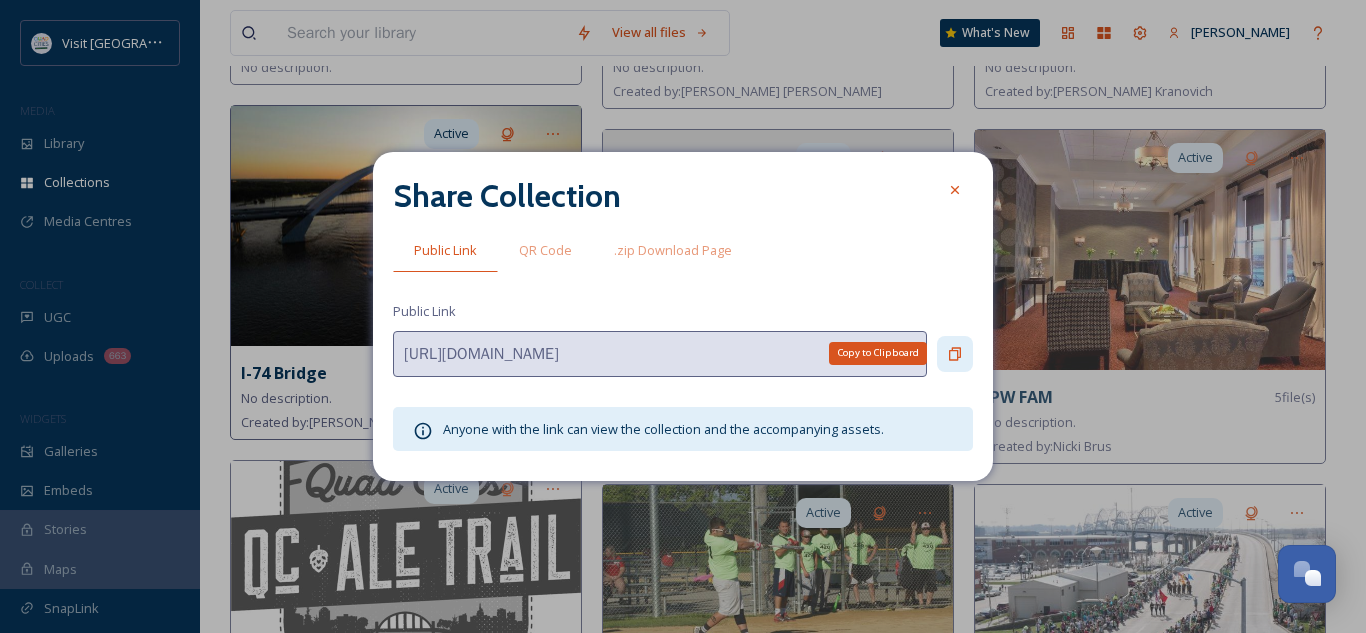 click on "Copy to Clipboard" at bounding box center [955, 354] 